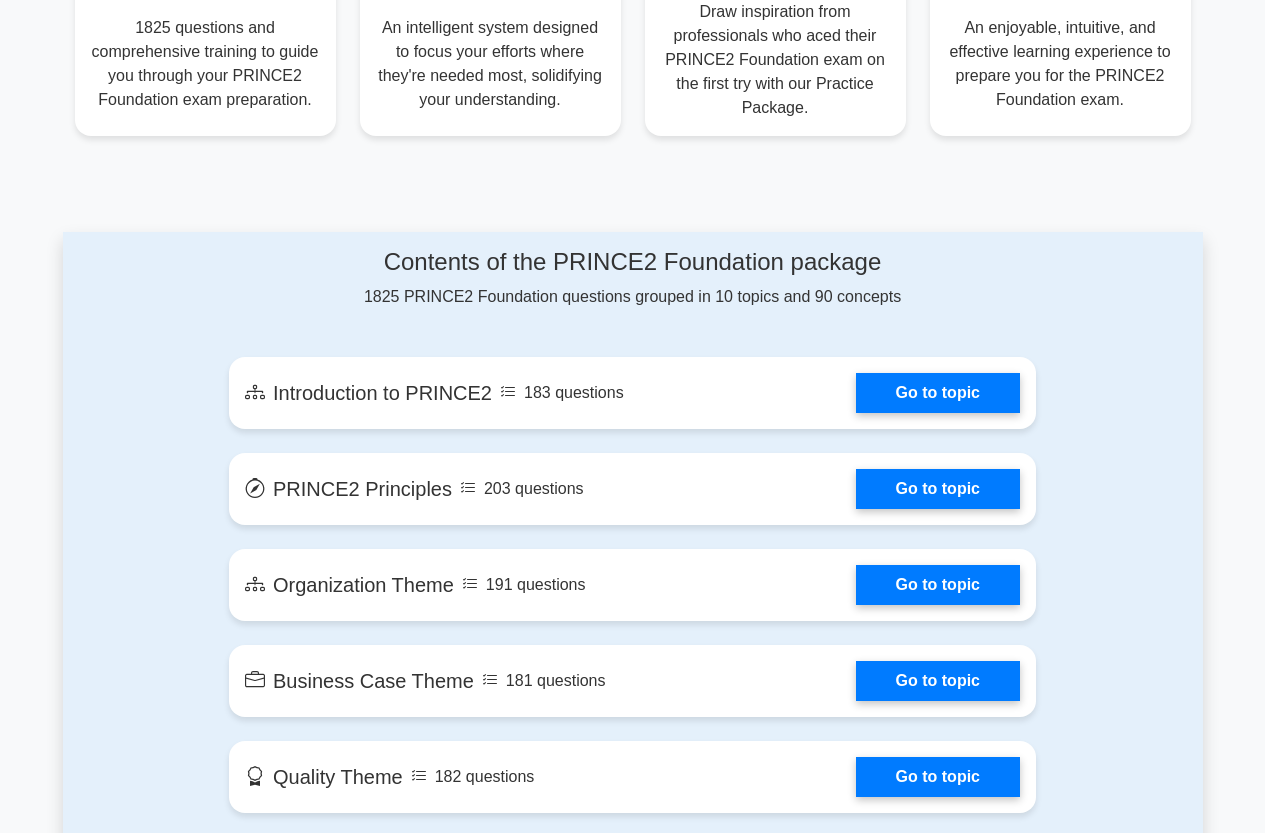 scroll, scrollTop: 0, scrollLeft: 0, axis: both 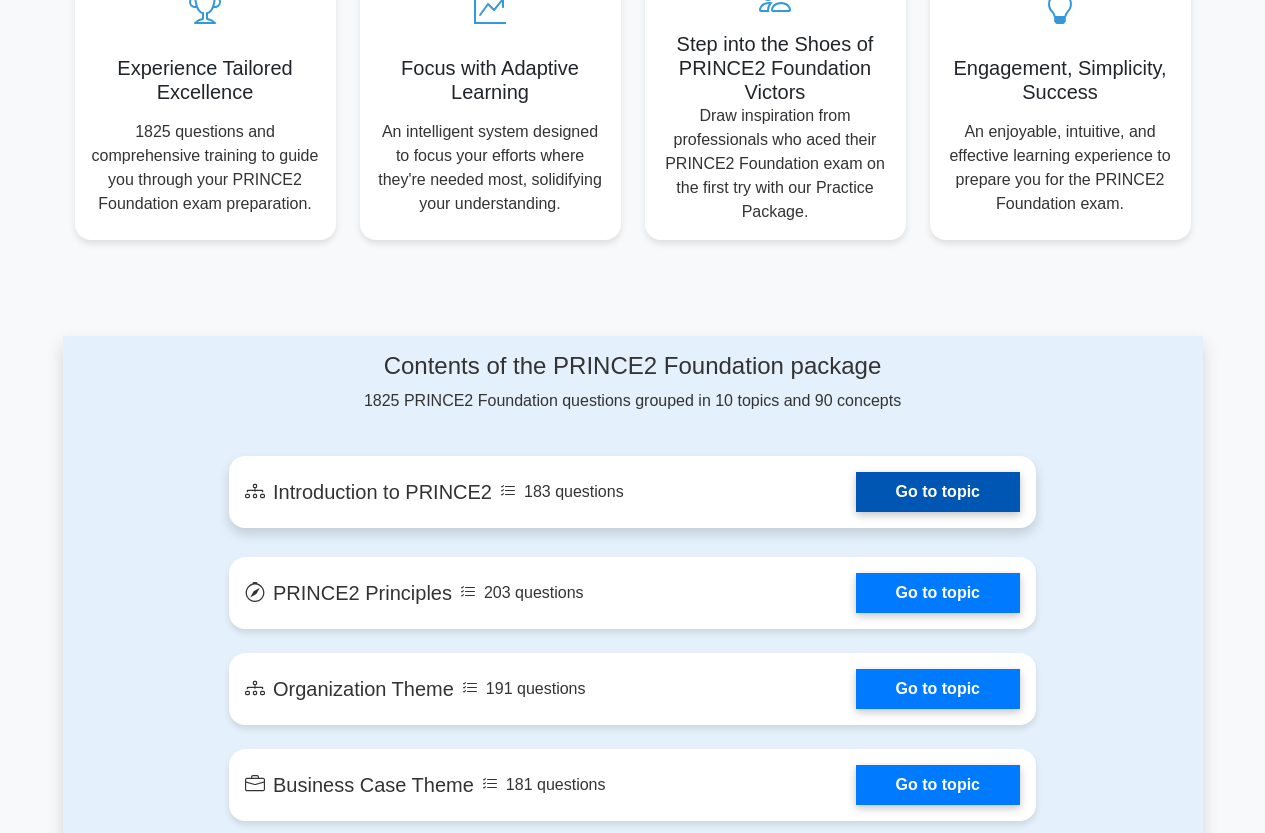 click on "Go to topic" at bounding box center (938, 492) 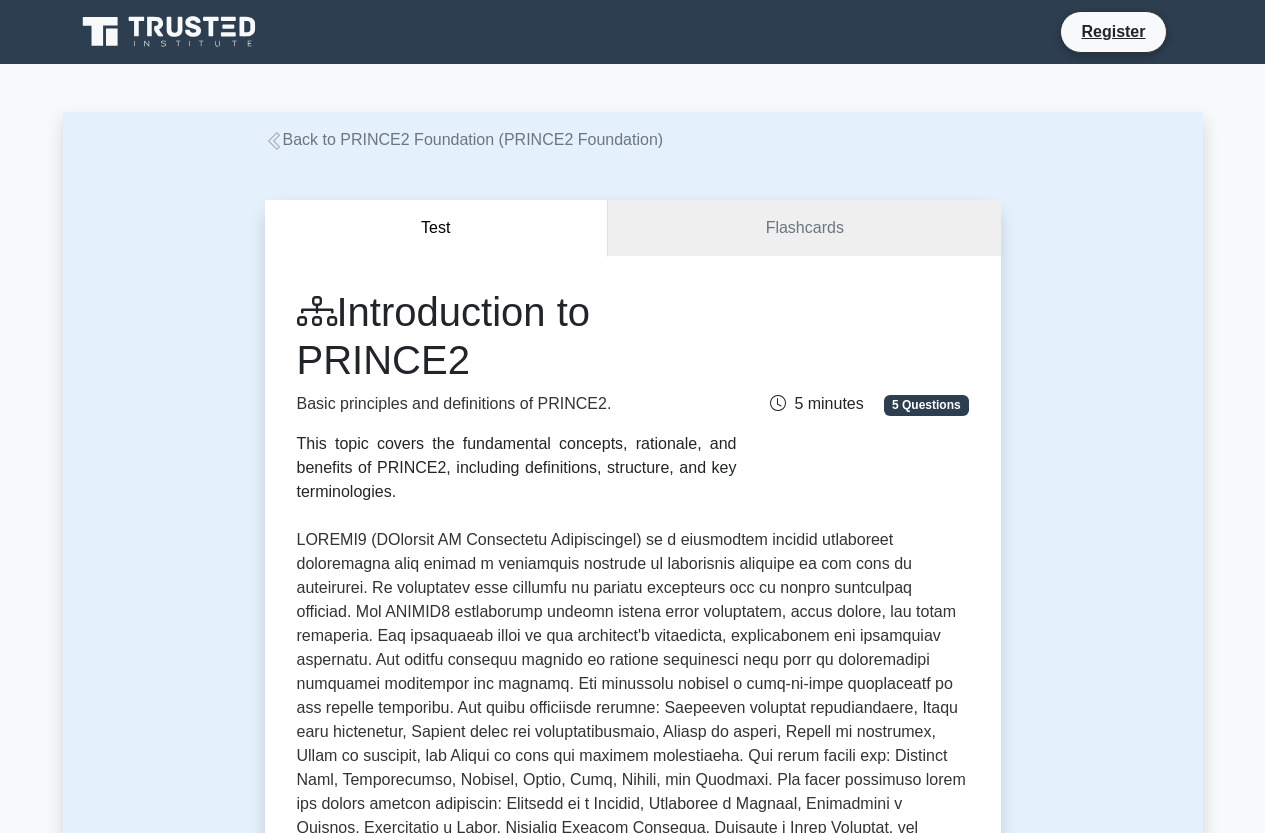 scroll, scrollTop: 0, scrollLeft: 0, axis: both 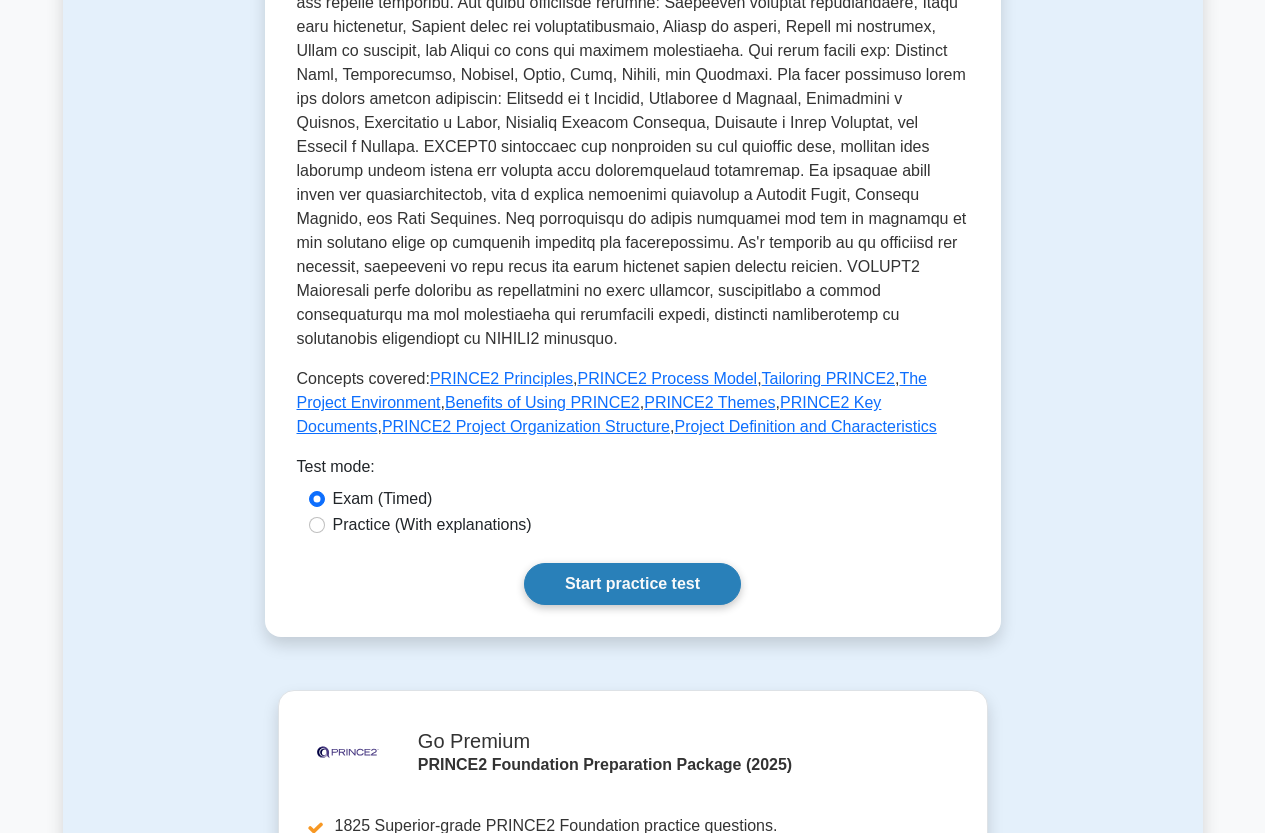 click on "Start practice test" at bounding box center [632, 584] 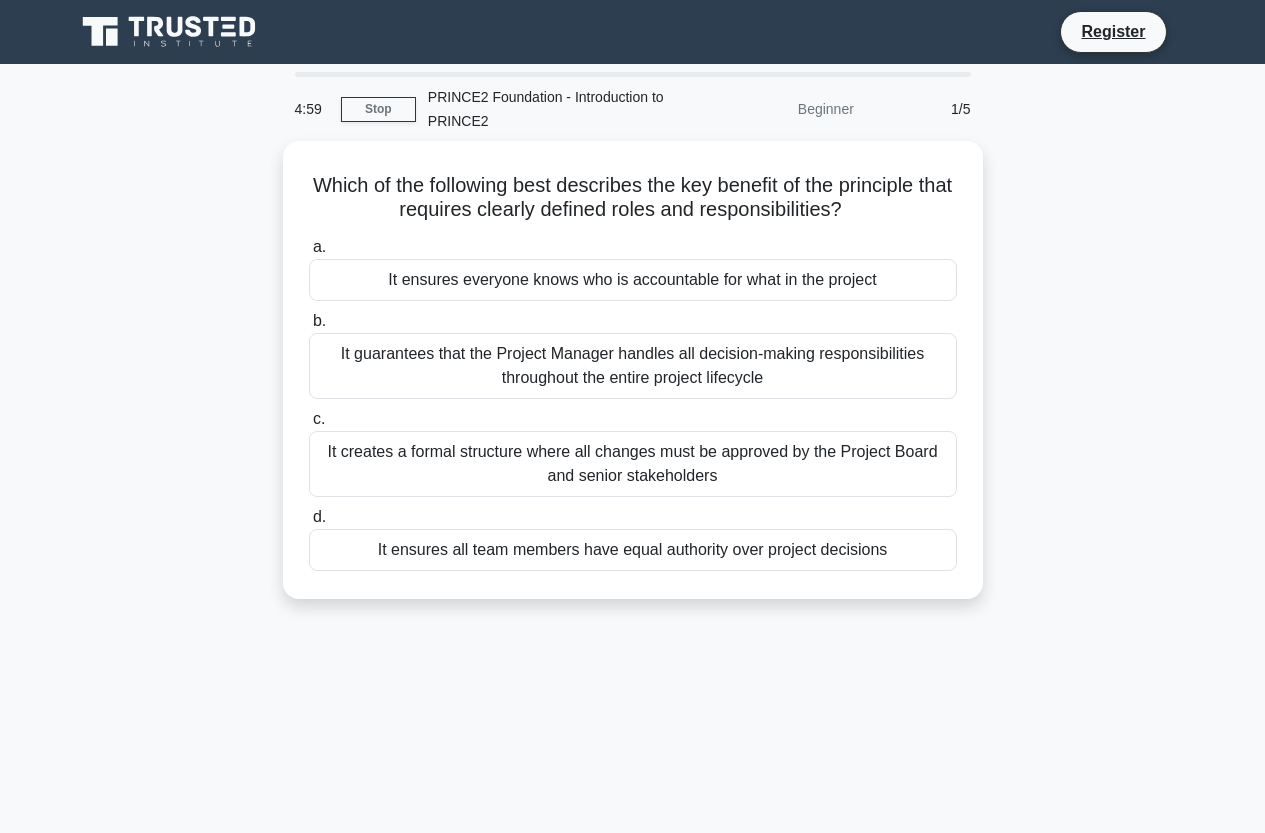 scroll, scrollTop: 0, scrollLeft: 0, axis: both 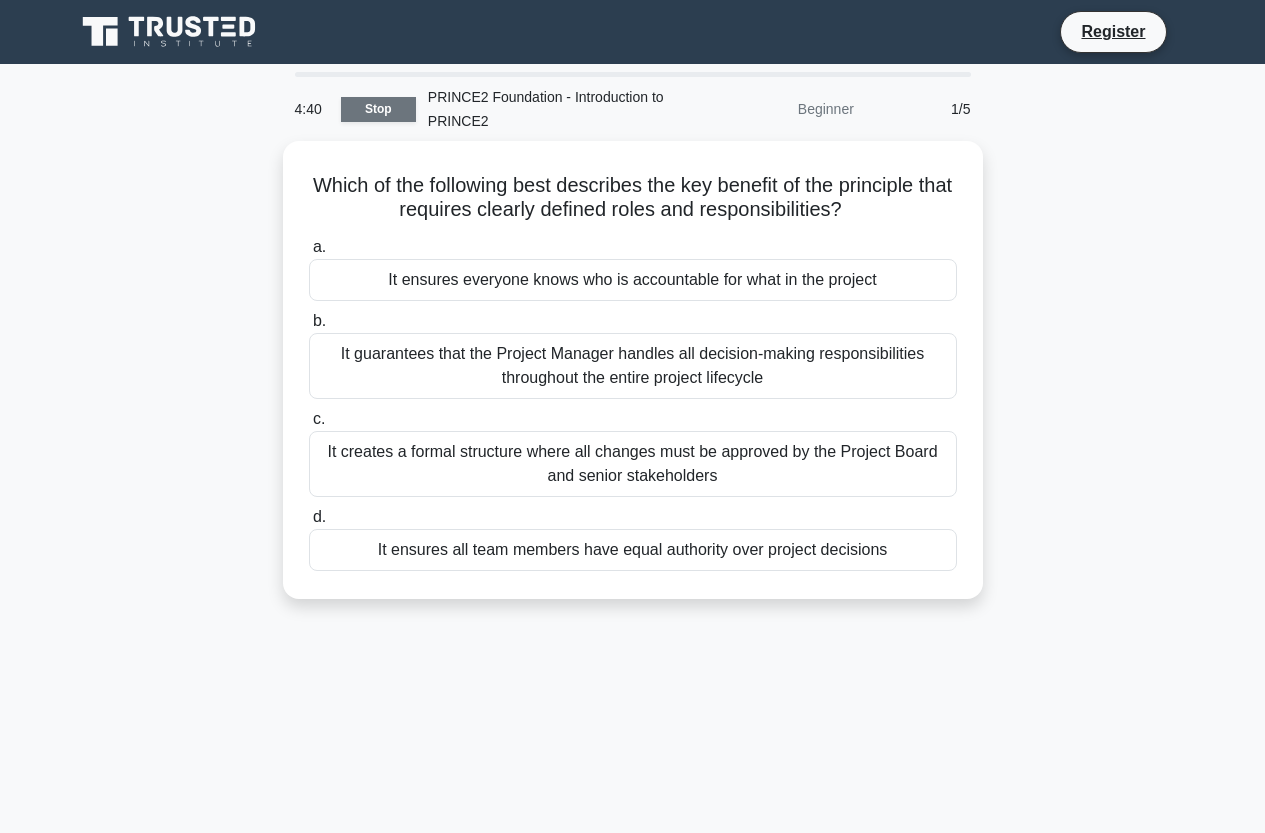 click on "Stop" at bounding box center (378, 109) 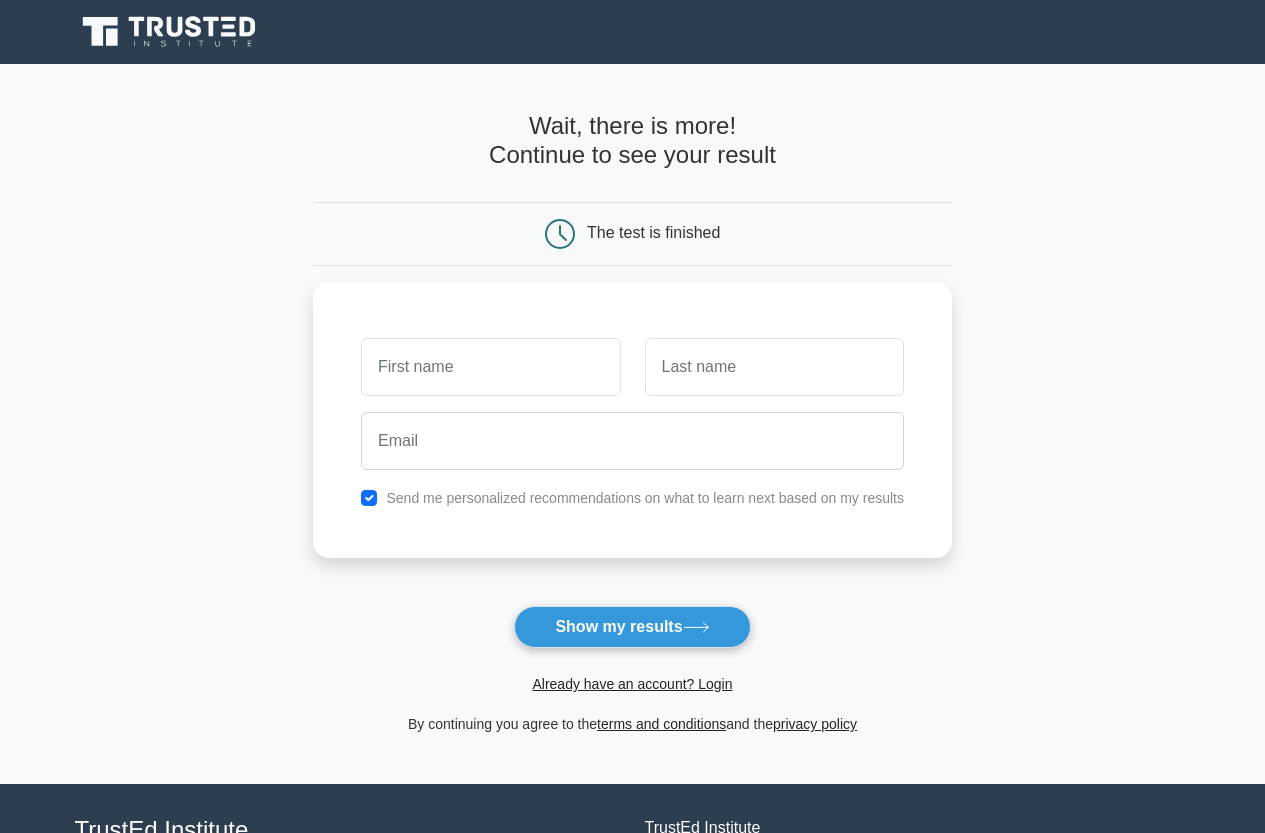 scroll, scrollTop: 0, scrollLeft: 0, axis: both 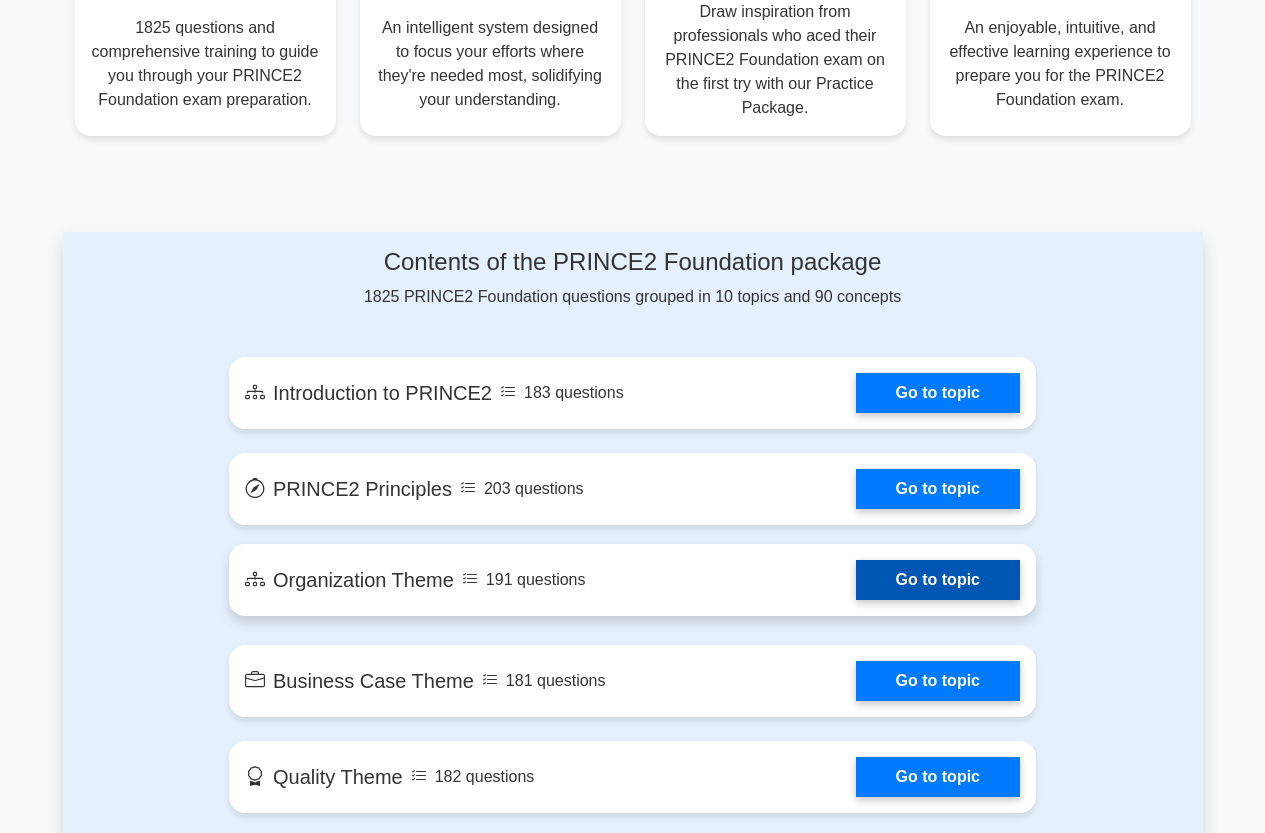 click on "Go to topic" at bounding box center (938, 580) 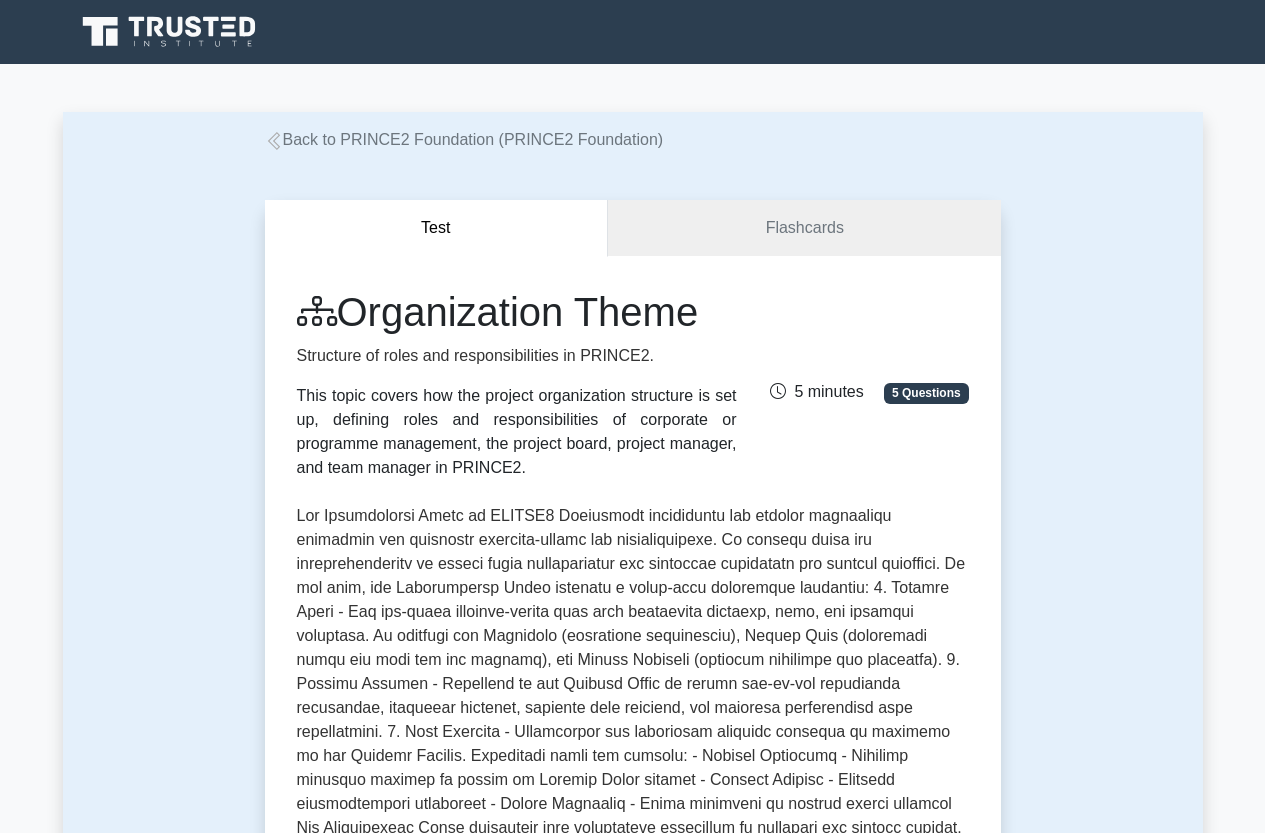 scroll, scrollTop: 0, scrollLeft: 0, axis: both 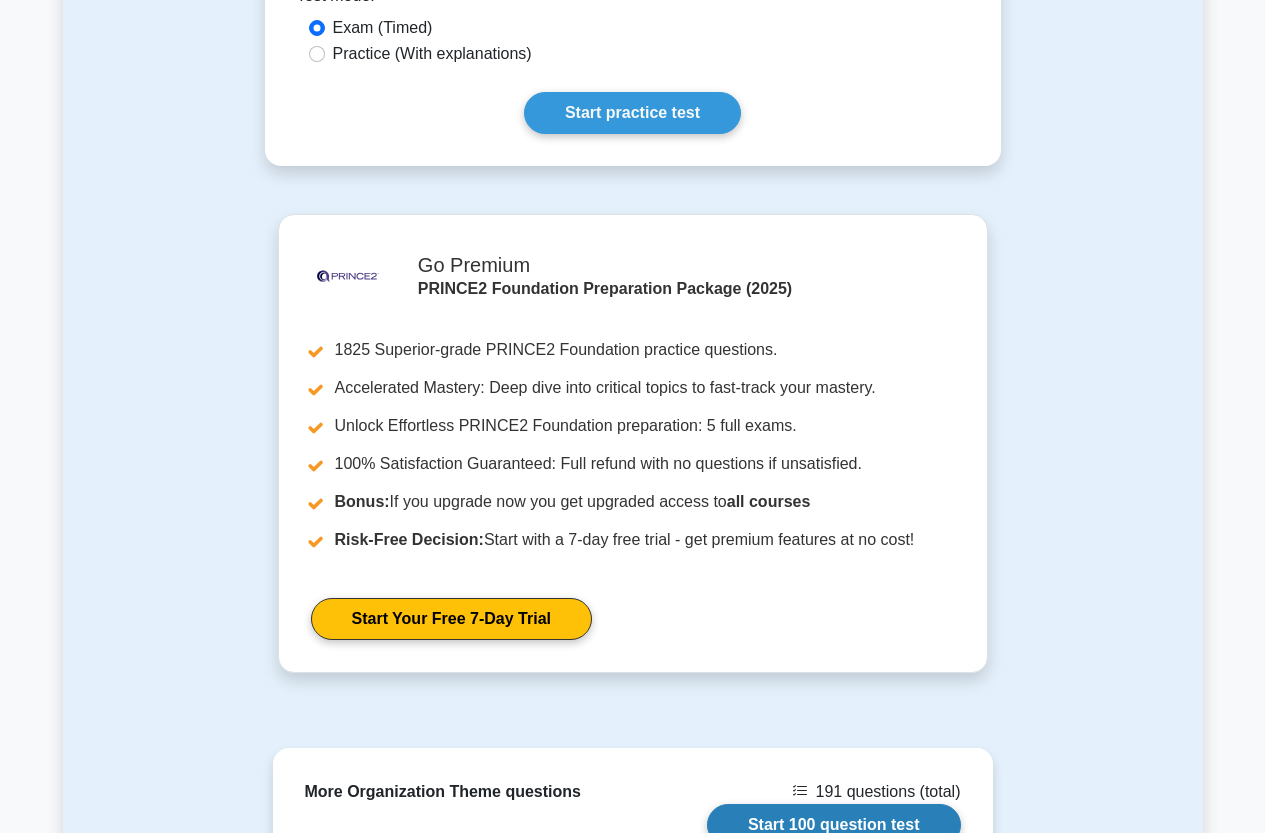 click on "Start 100 question test" at bounding box center (834, 825) 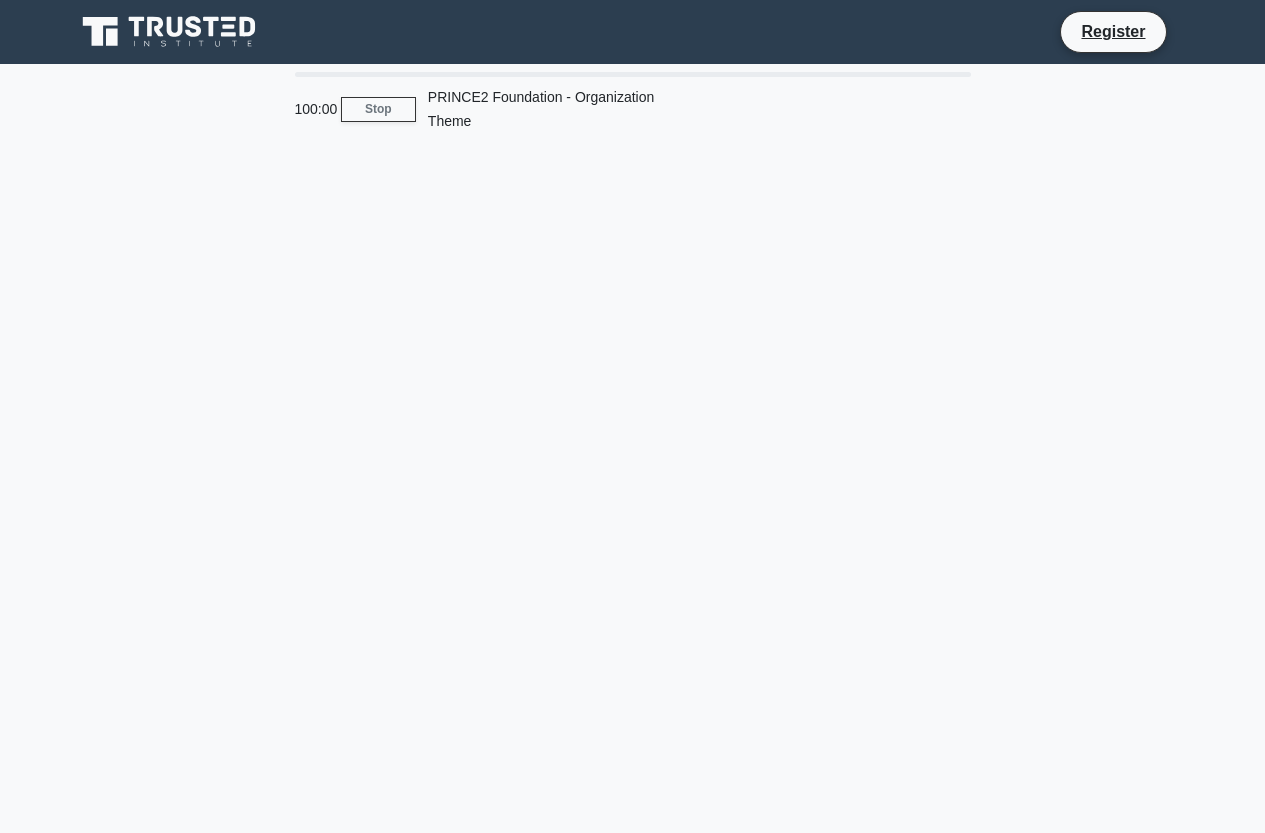 scroll, scrollTop: 0, scrollLeft: 0, axis: both 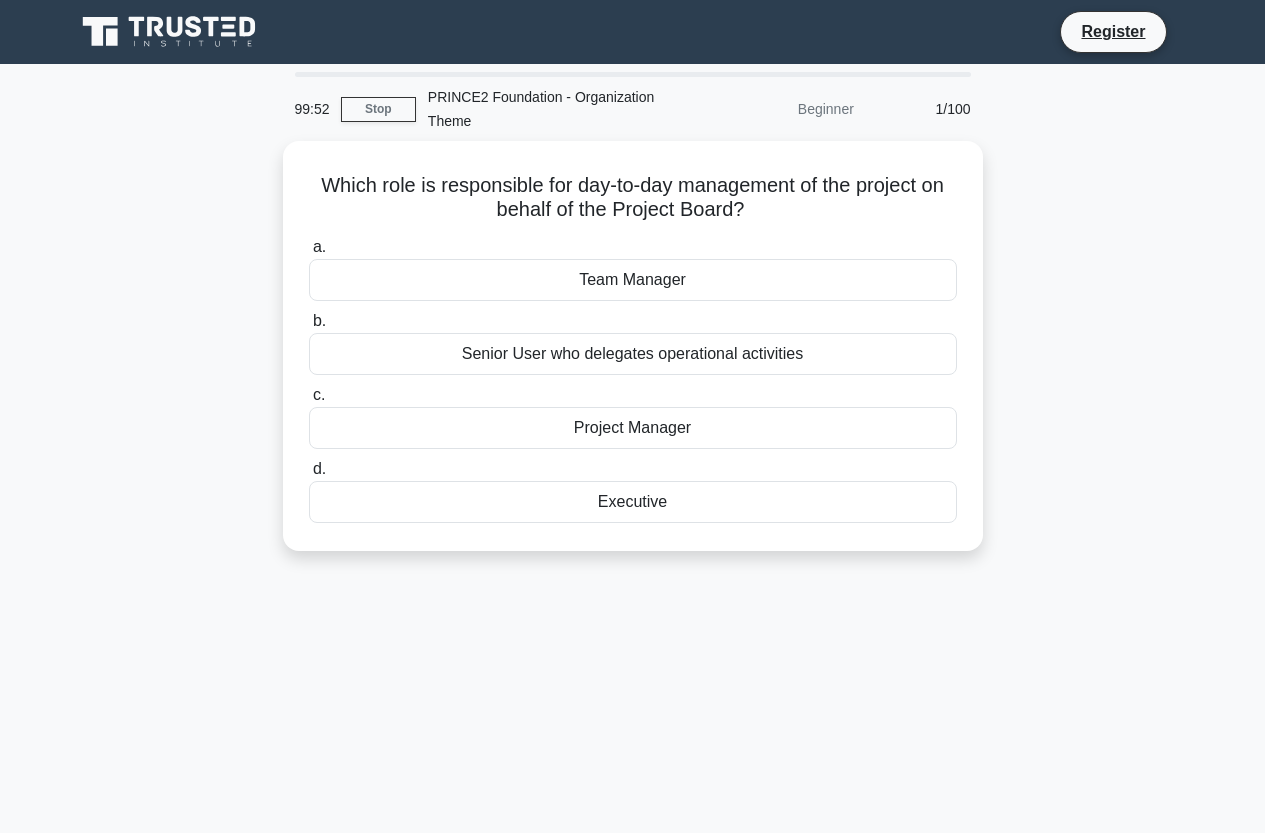 click on "Beginner" at bounding box center (778, 109) 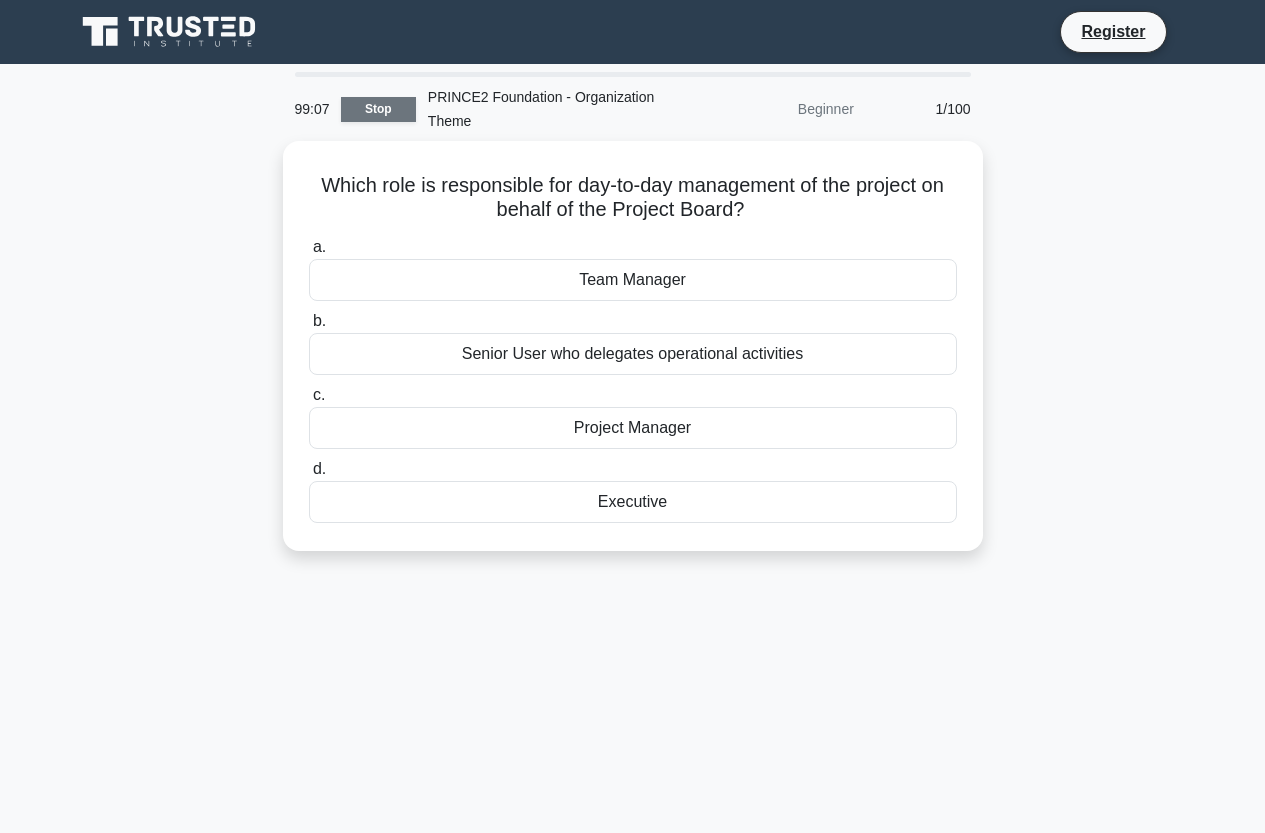click on "Stop" at bounding box center (378, 109) 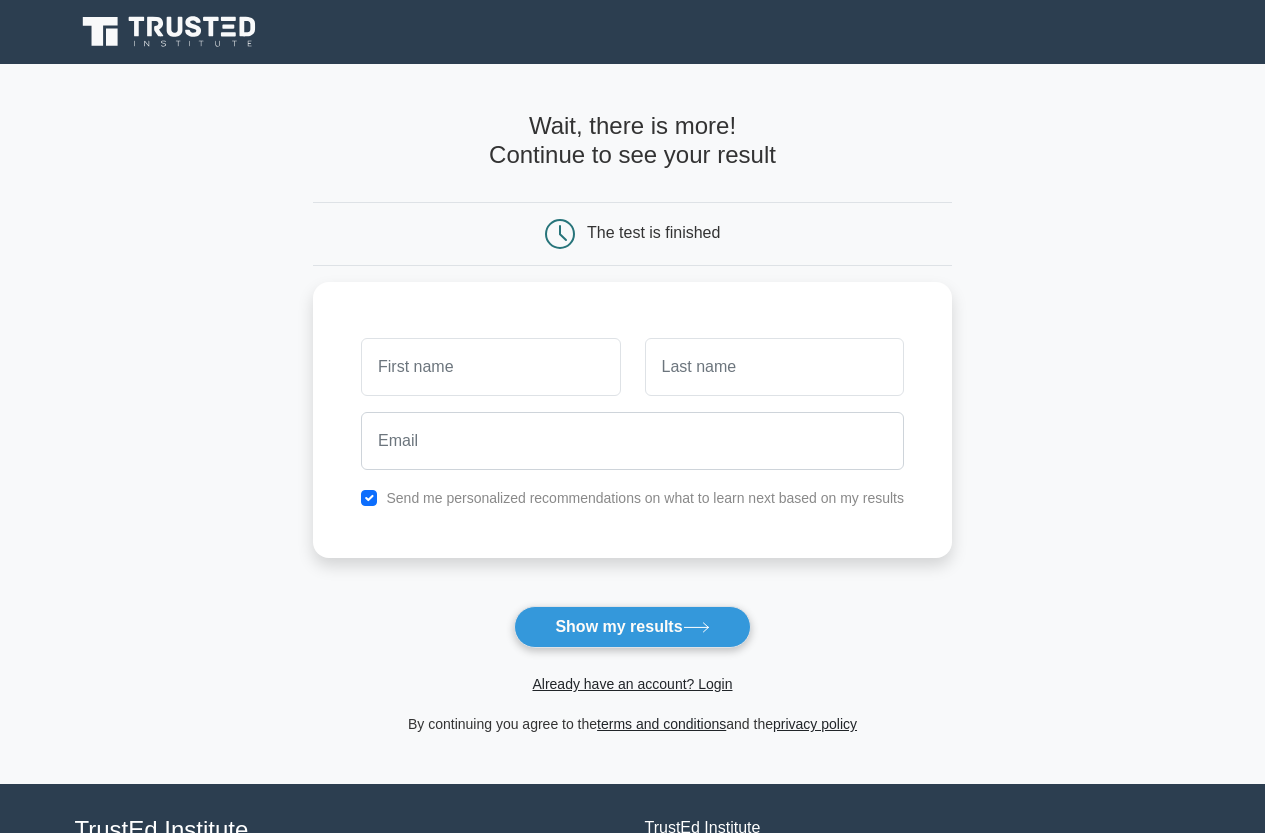 scroll, scrollTop: 0, scrollLeft: 0, axis: both 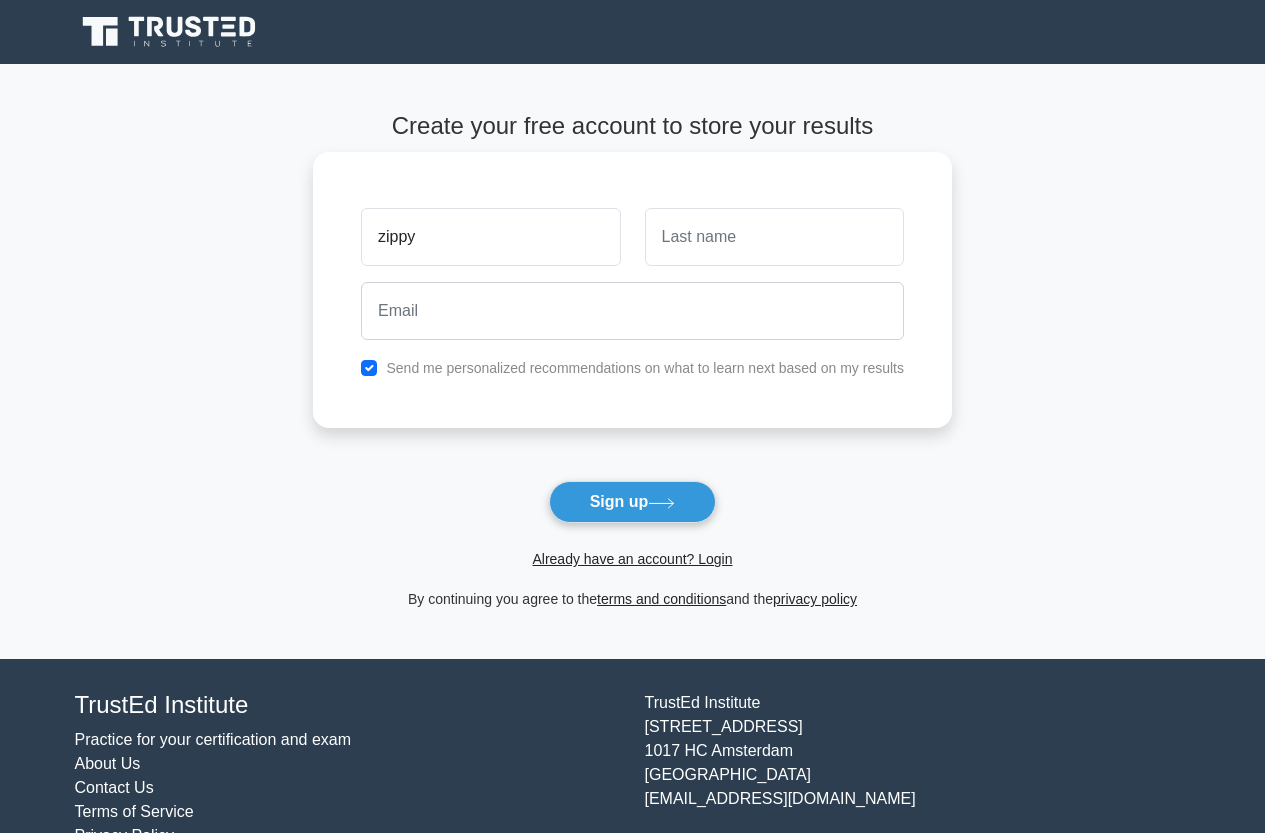 type on "zippy" 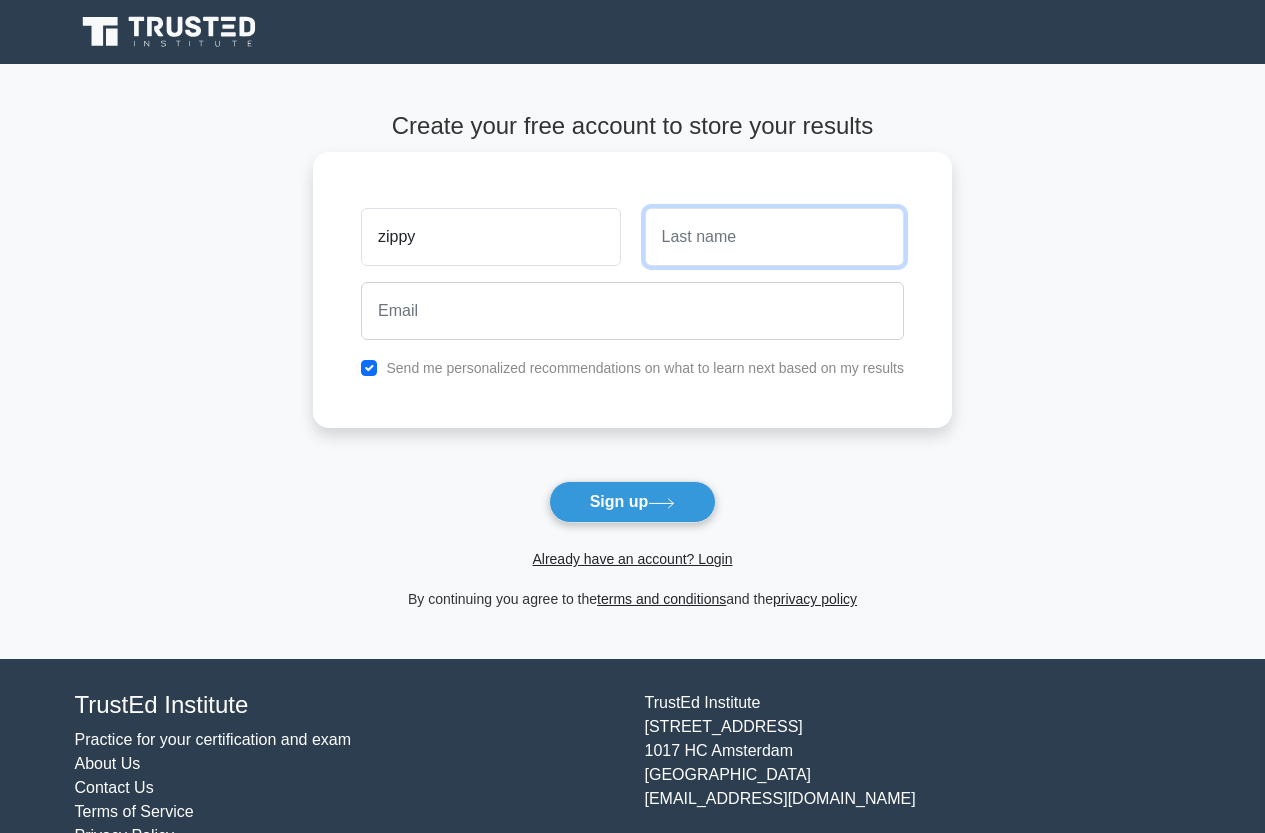 click at bounding box center (774, 237) 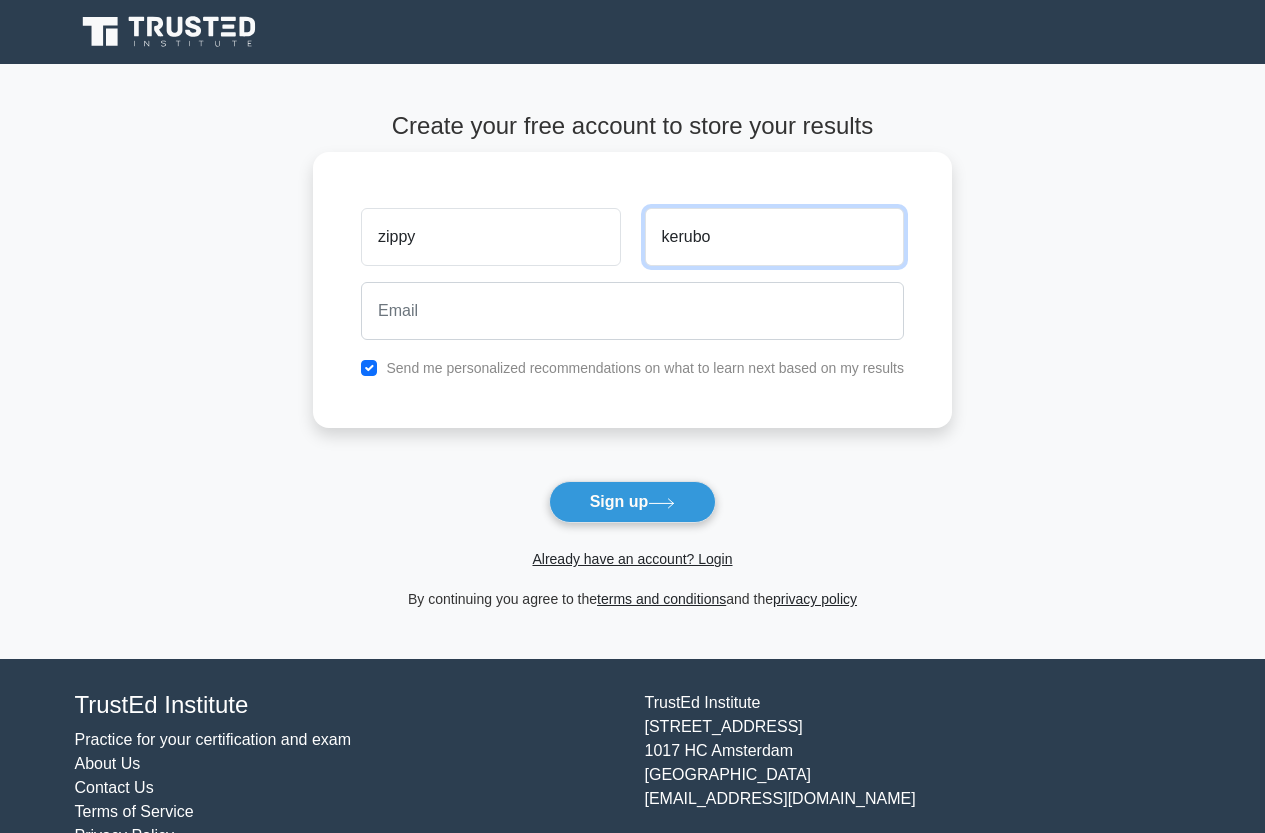 type on "kerubo" 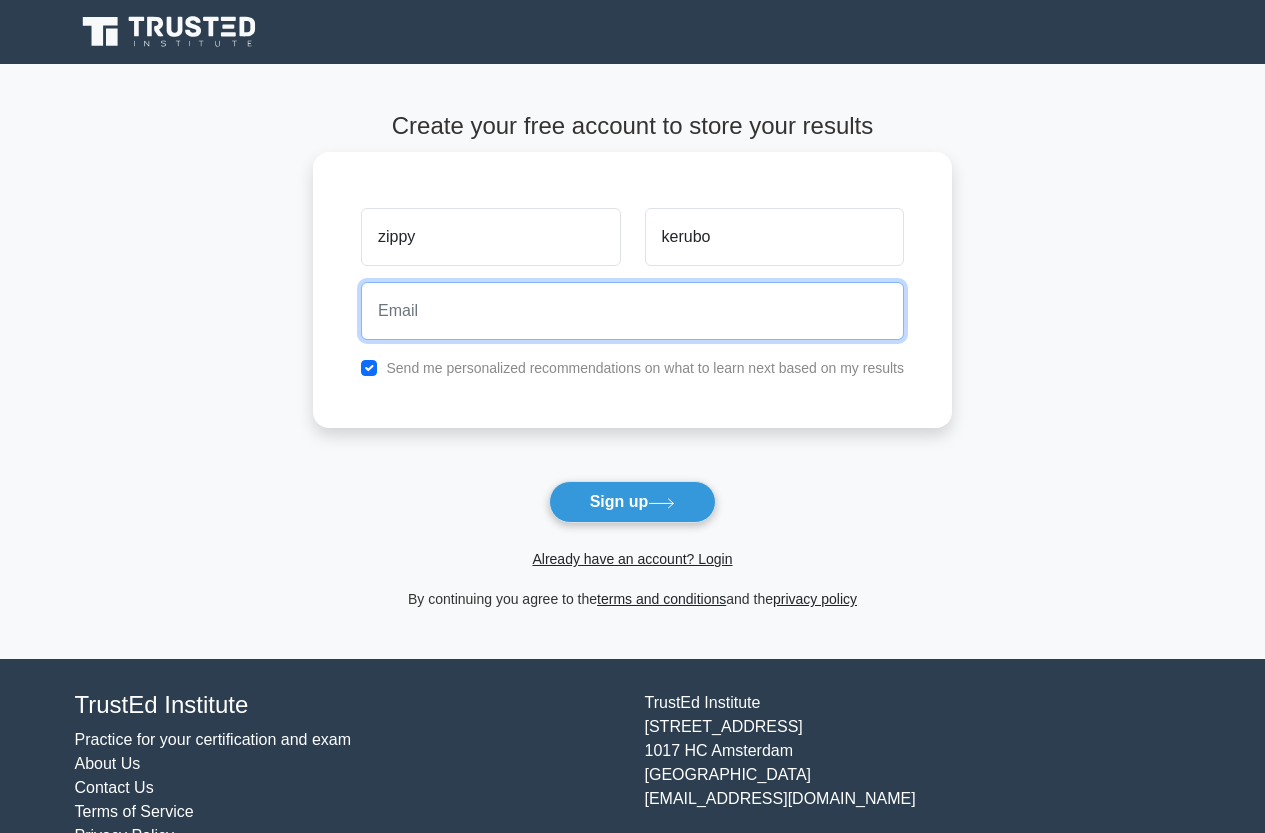click at bounding box center (632, 311) 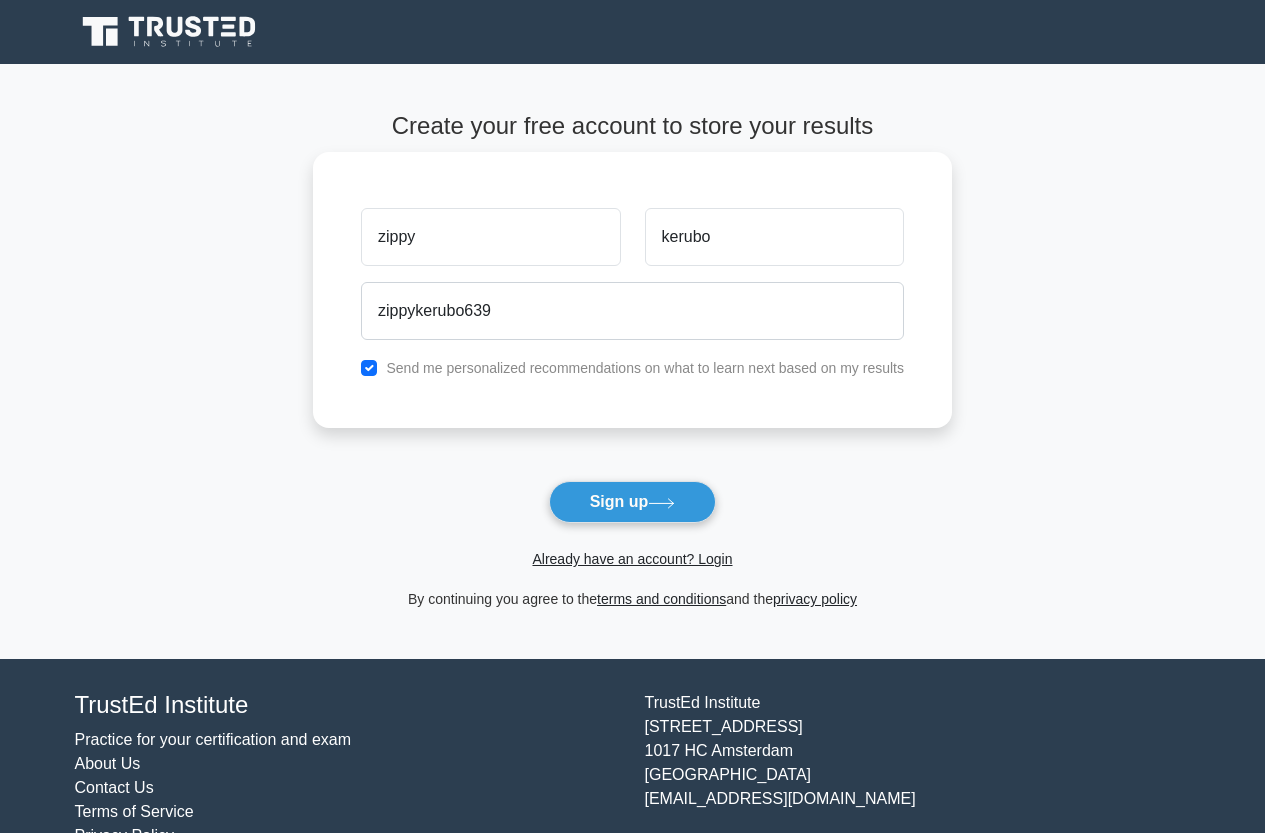click on "zippy
kerubo
zippykerubo639
Send me personalized recommendations on what to learn next based on my results" at bounding box center [632, 290] 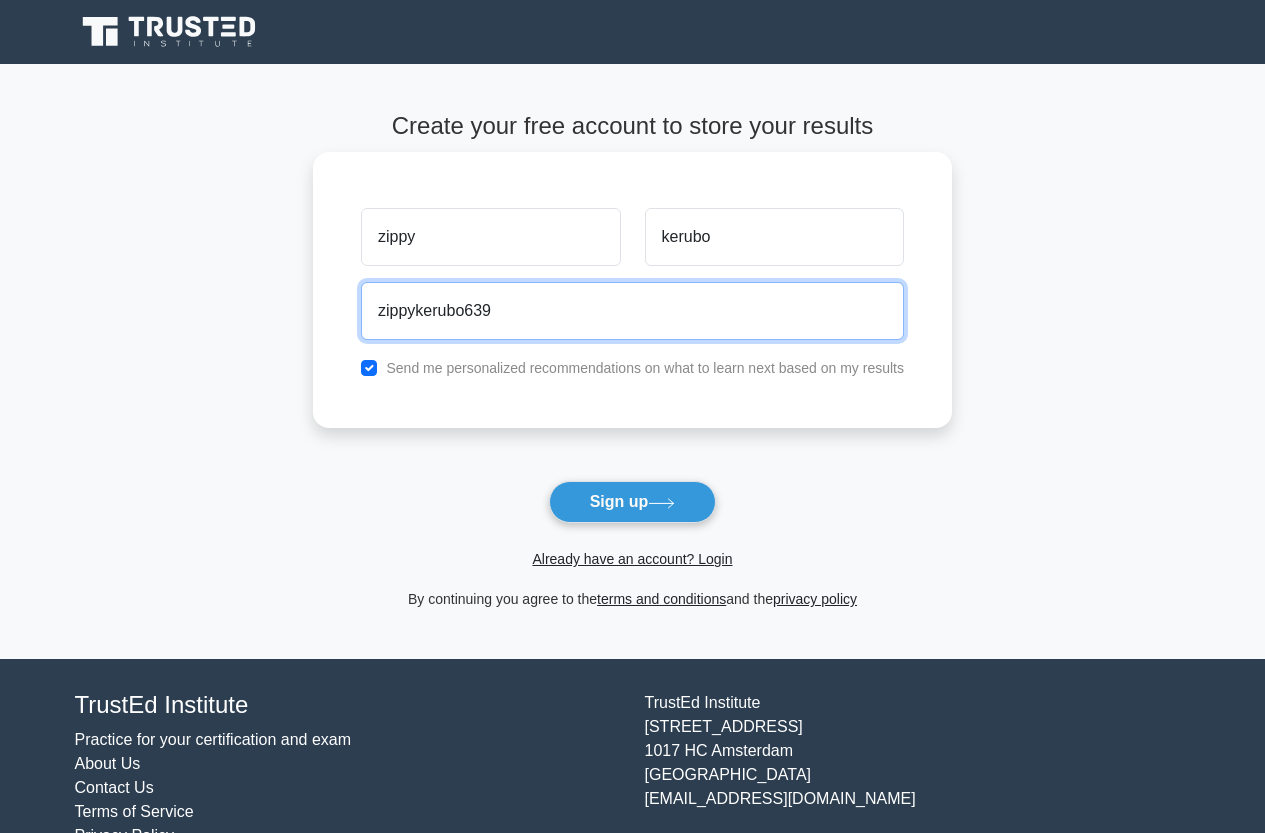 click on "zippykerubo639" at bounding box center (632, 311) 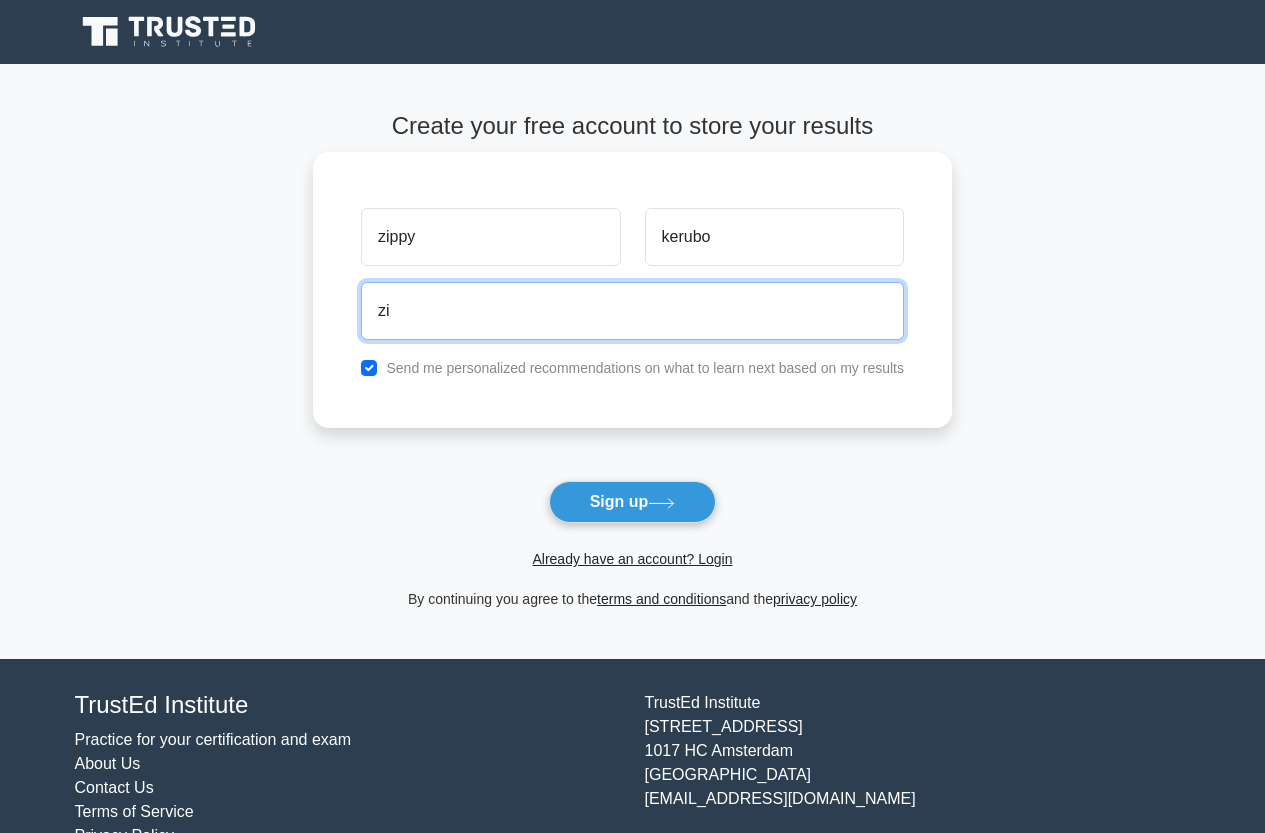 type on "z" 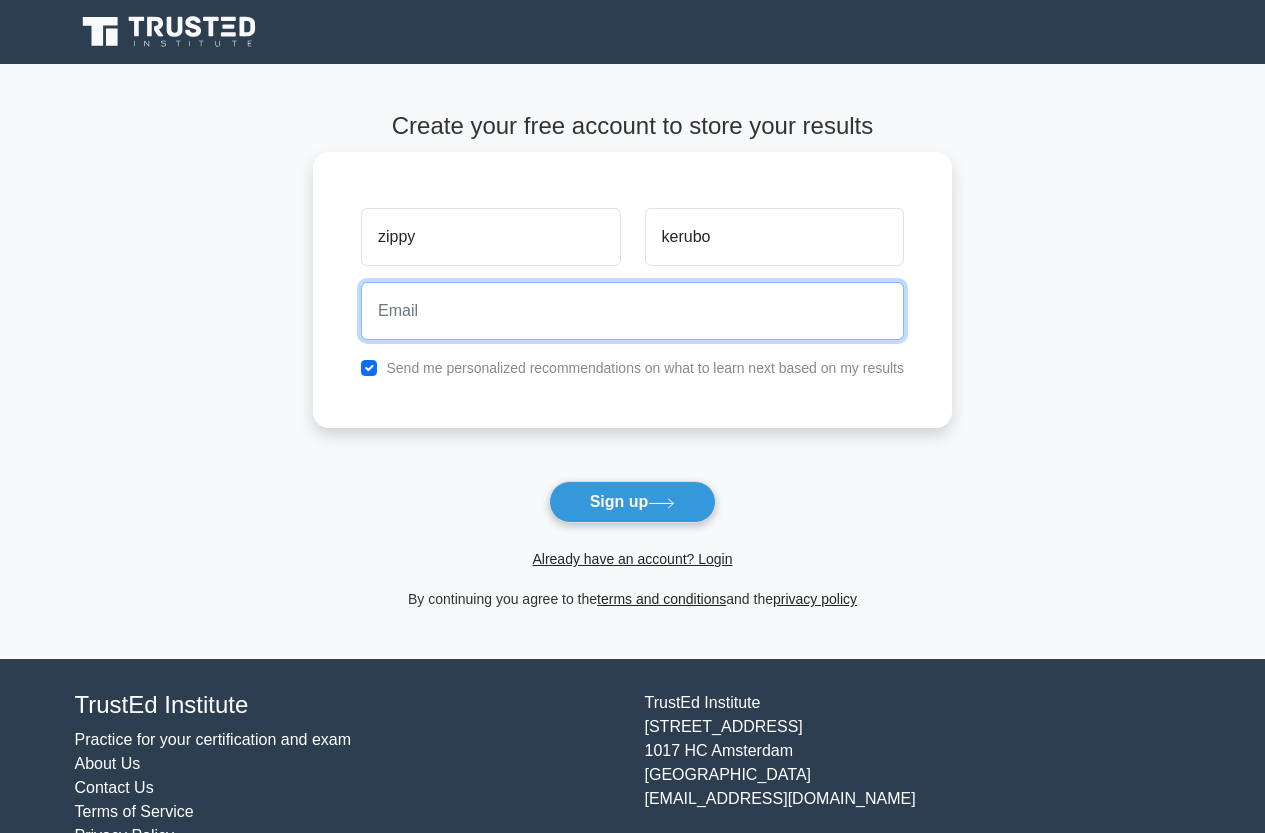 type 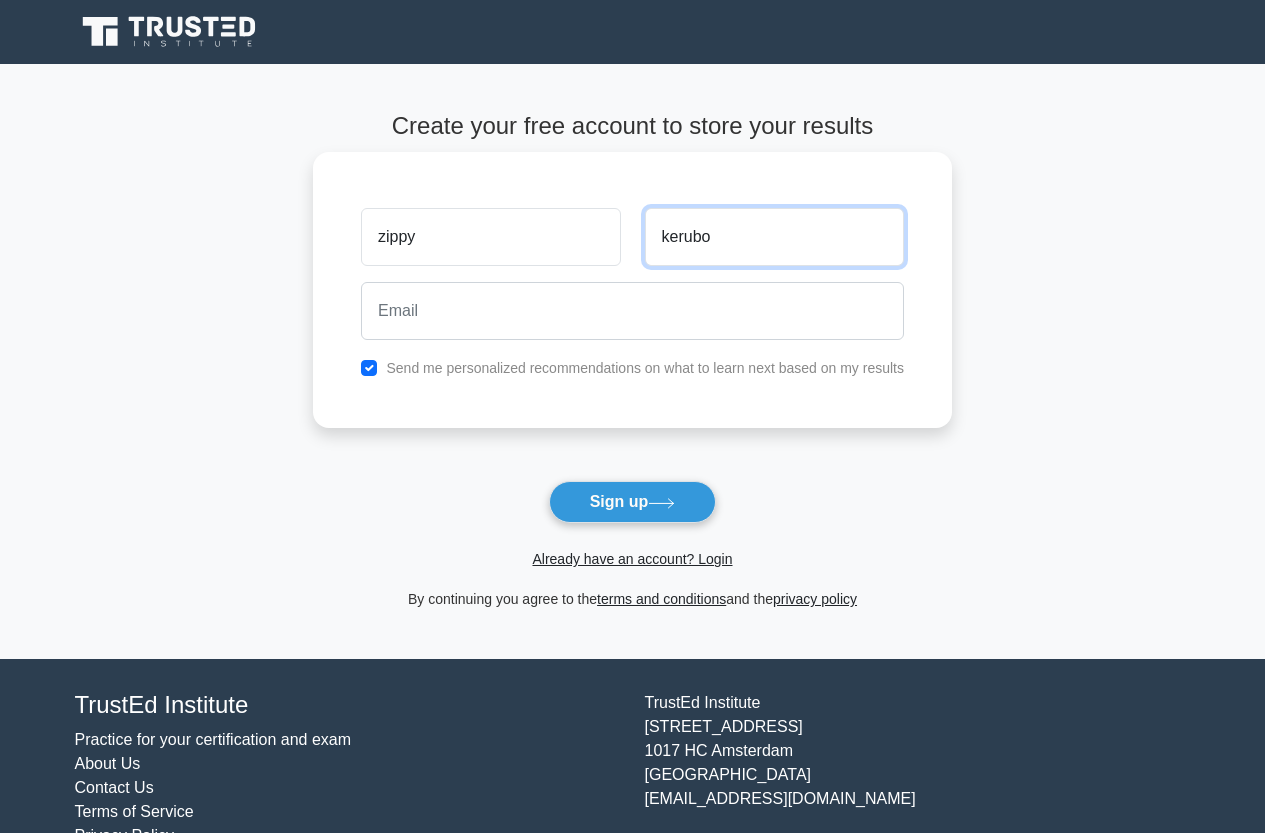 drag, startPoint x: 755, startPoint y: 219, endPoint x: 750, endPoint y: 237, distance: 18.681541 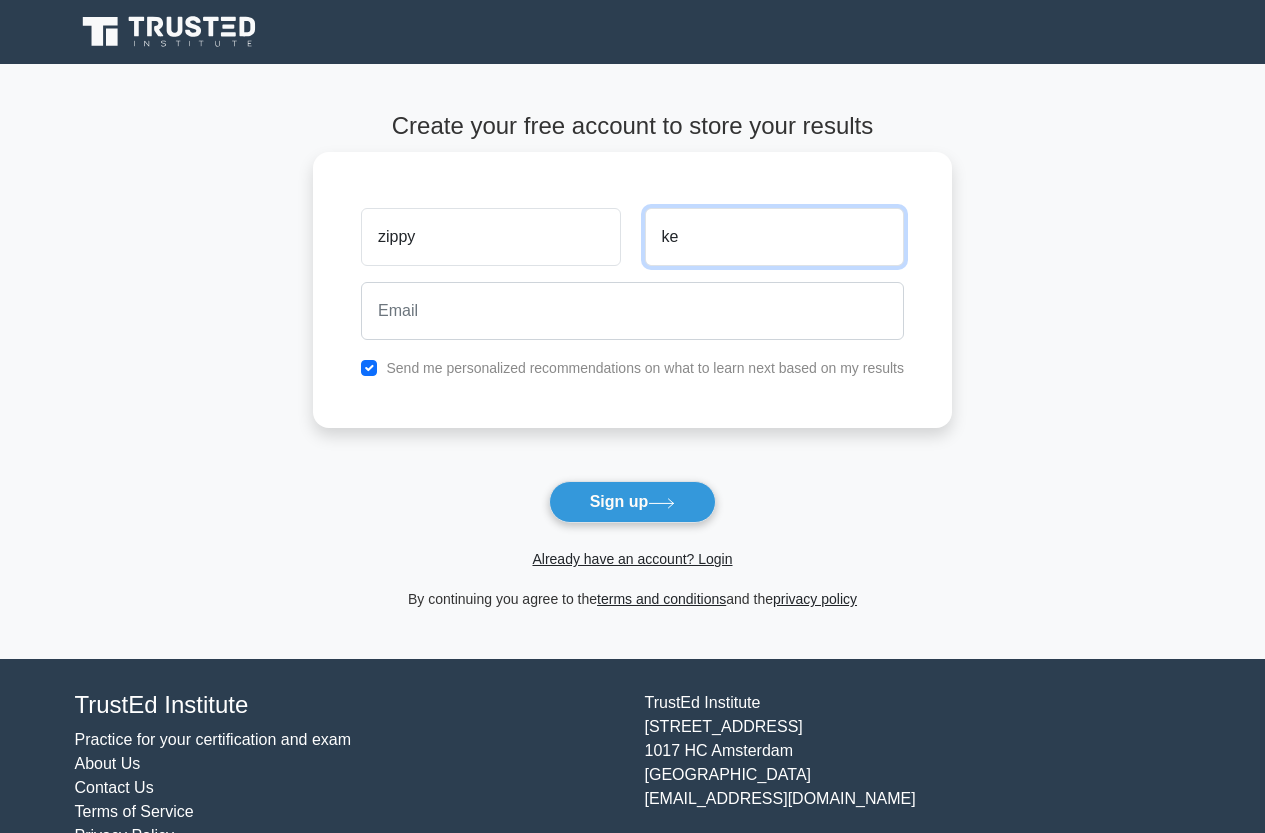 type on "k" 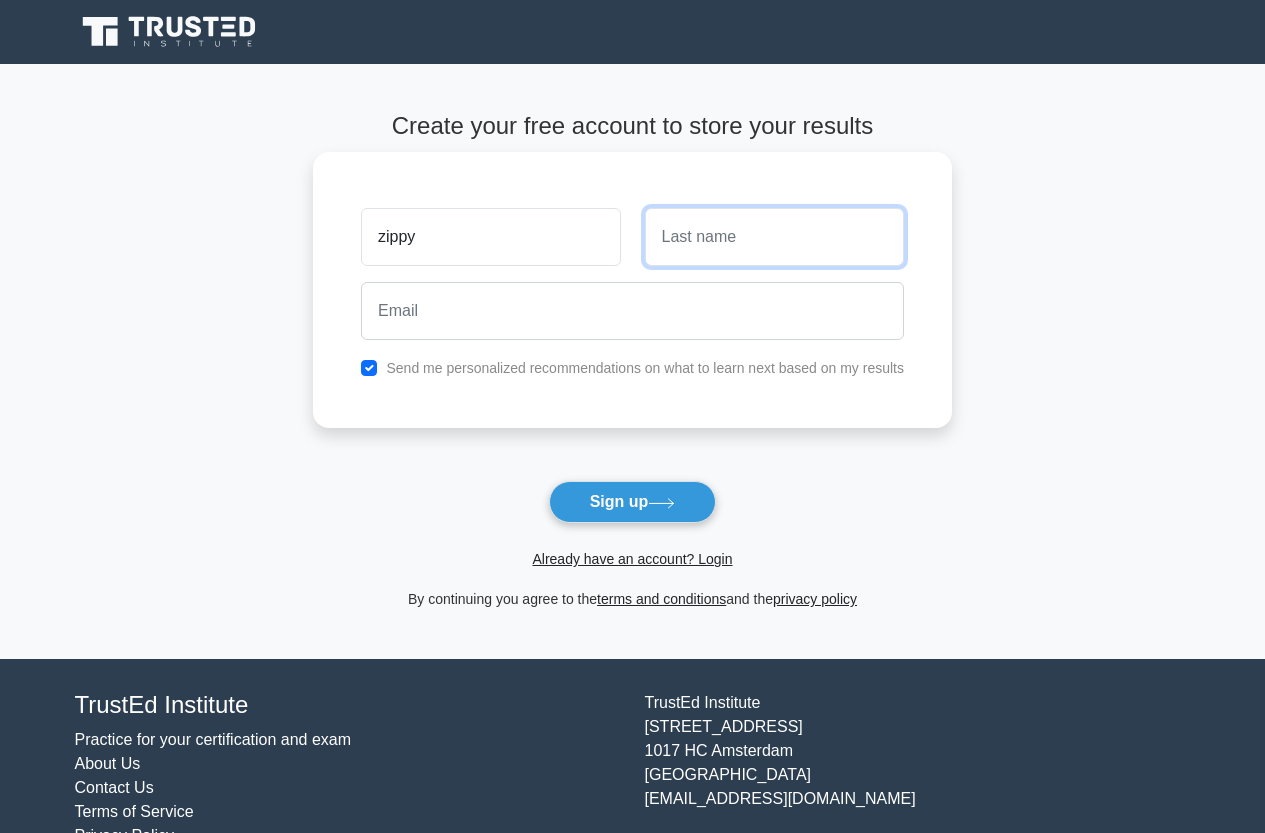 type 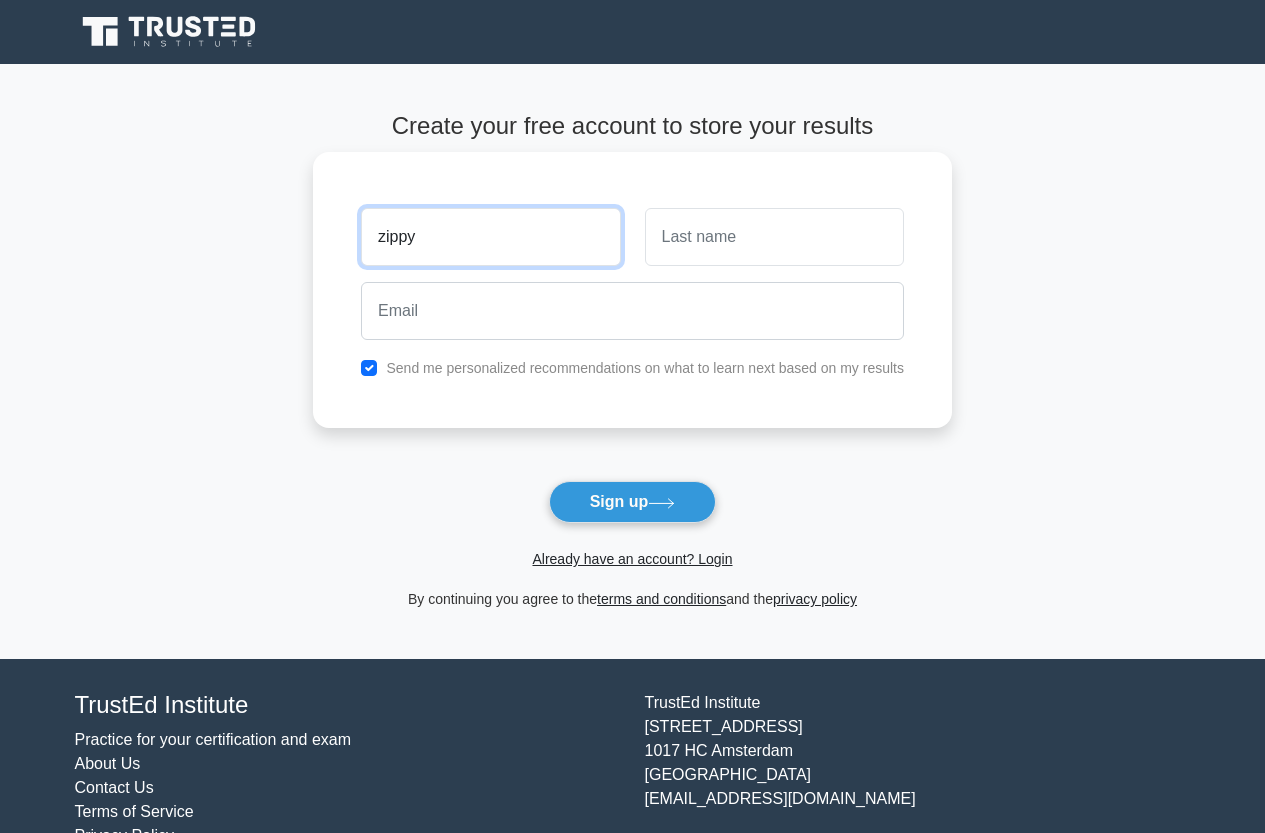 click on "zippy" at bounding box center [490, 237] 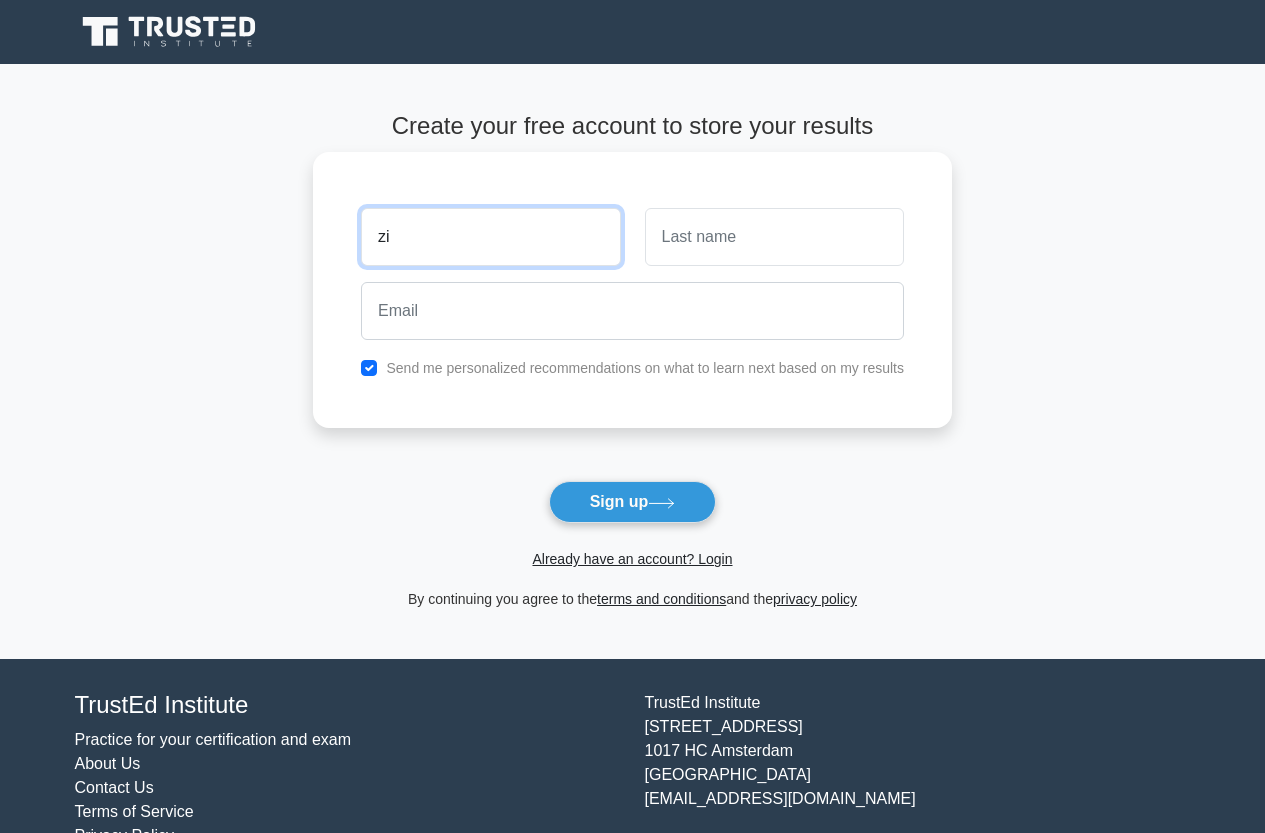 type on "z" 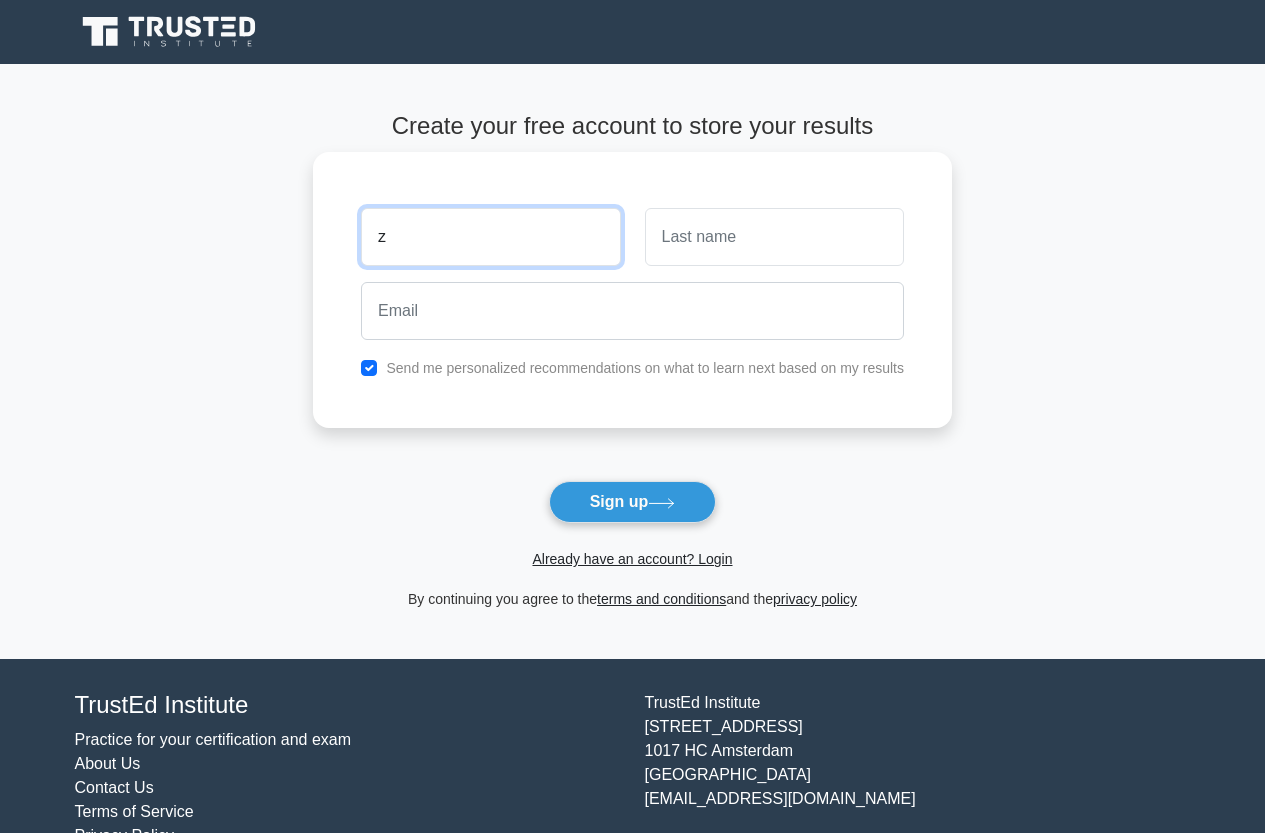 type 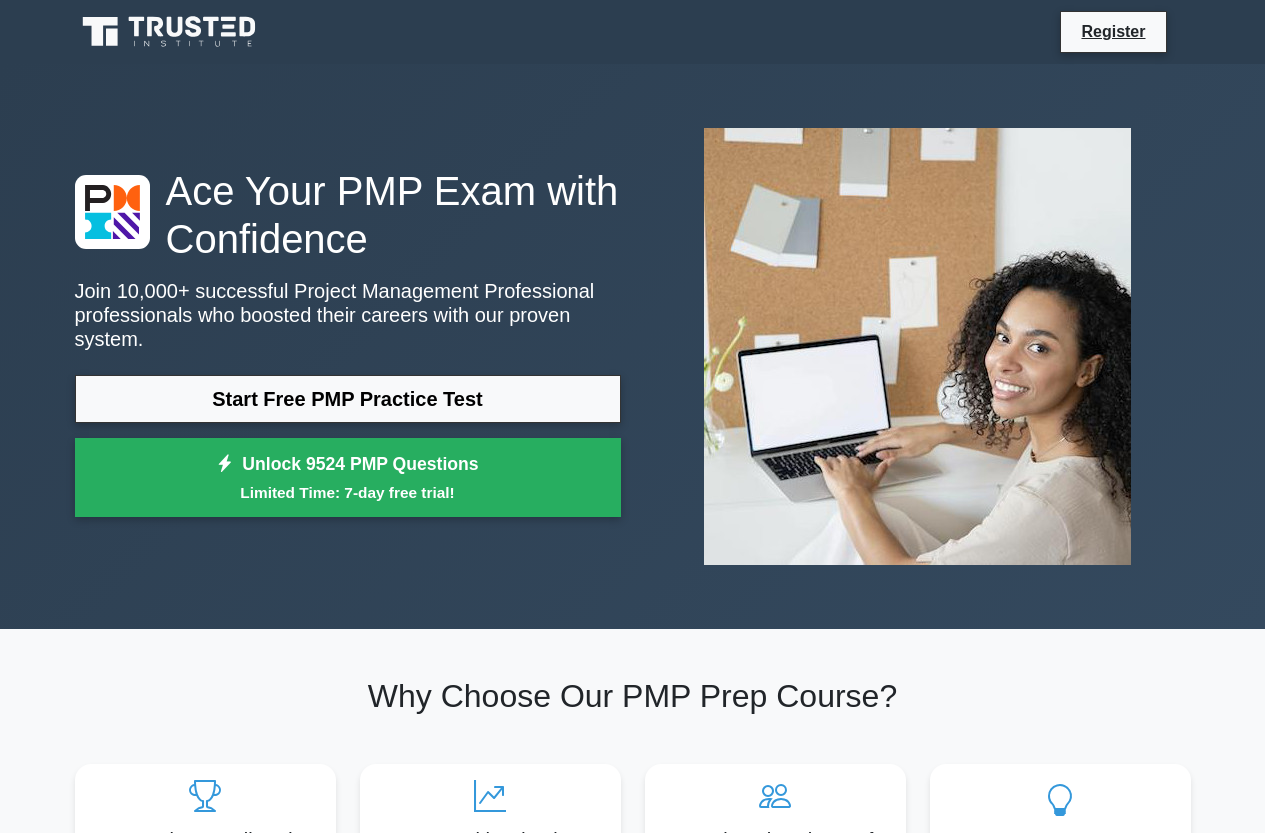 scroll, scrollTop: 428, scrollLeft: 0, axis: vertical 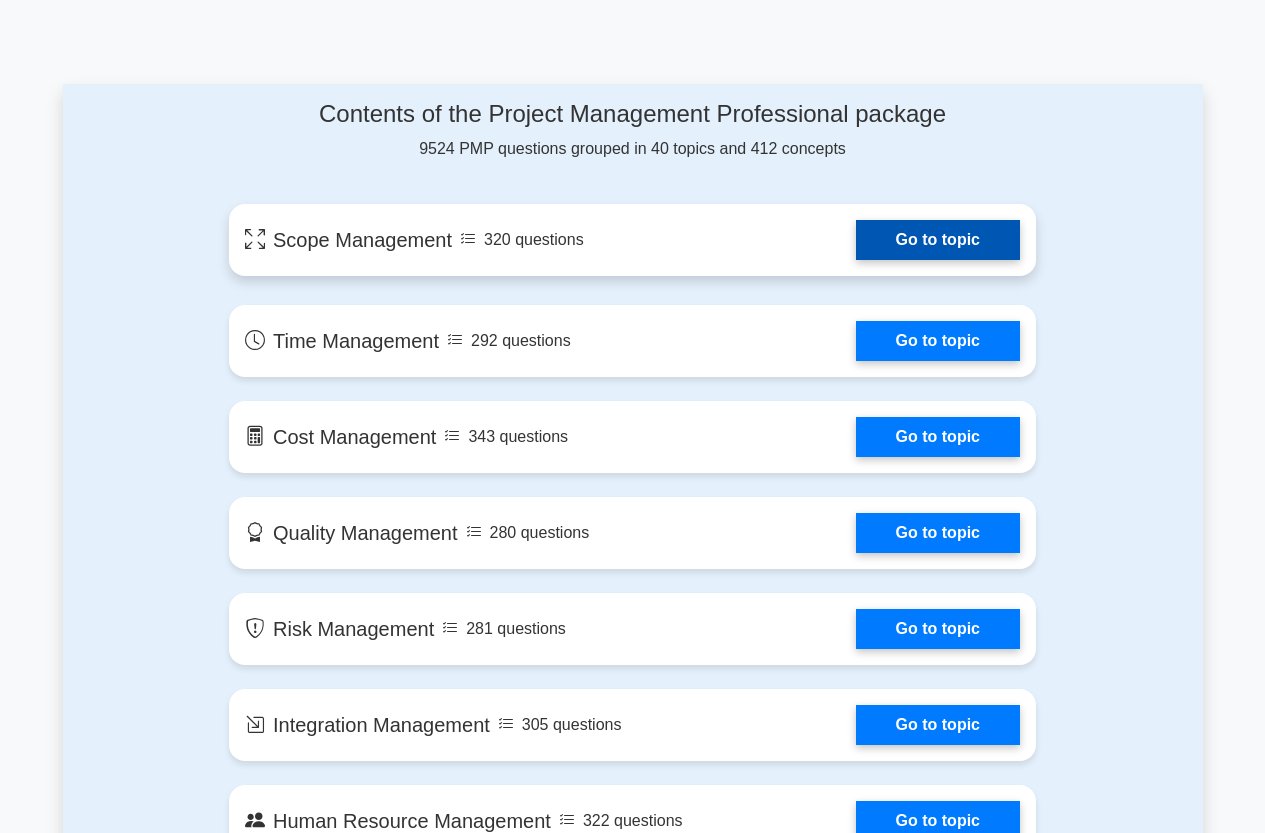 click on "Go to topic" at bounding box center (938, 240) 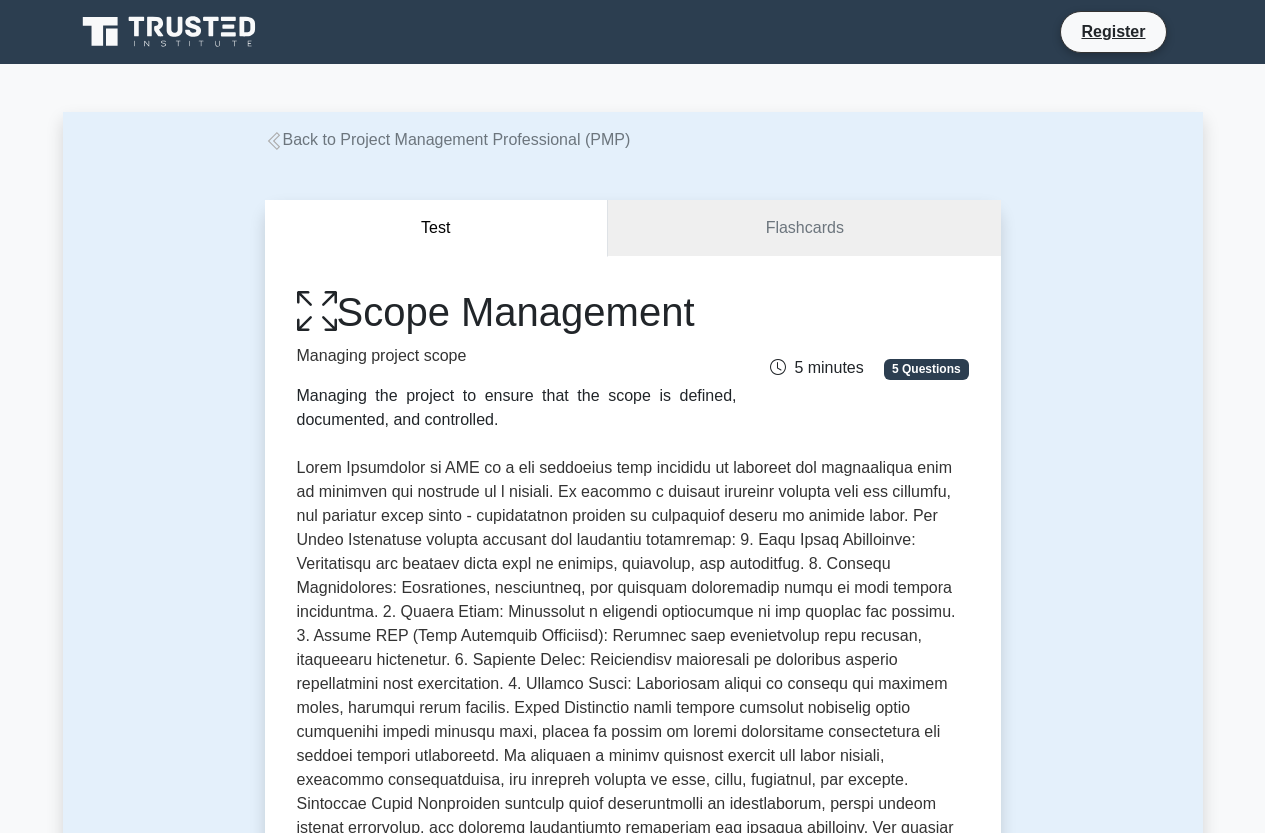 scroll, scrollTop: 0, scrollLeft: 0, axis: both 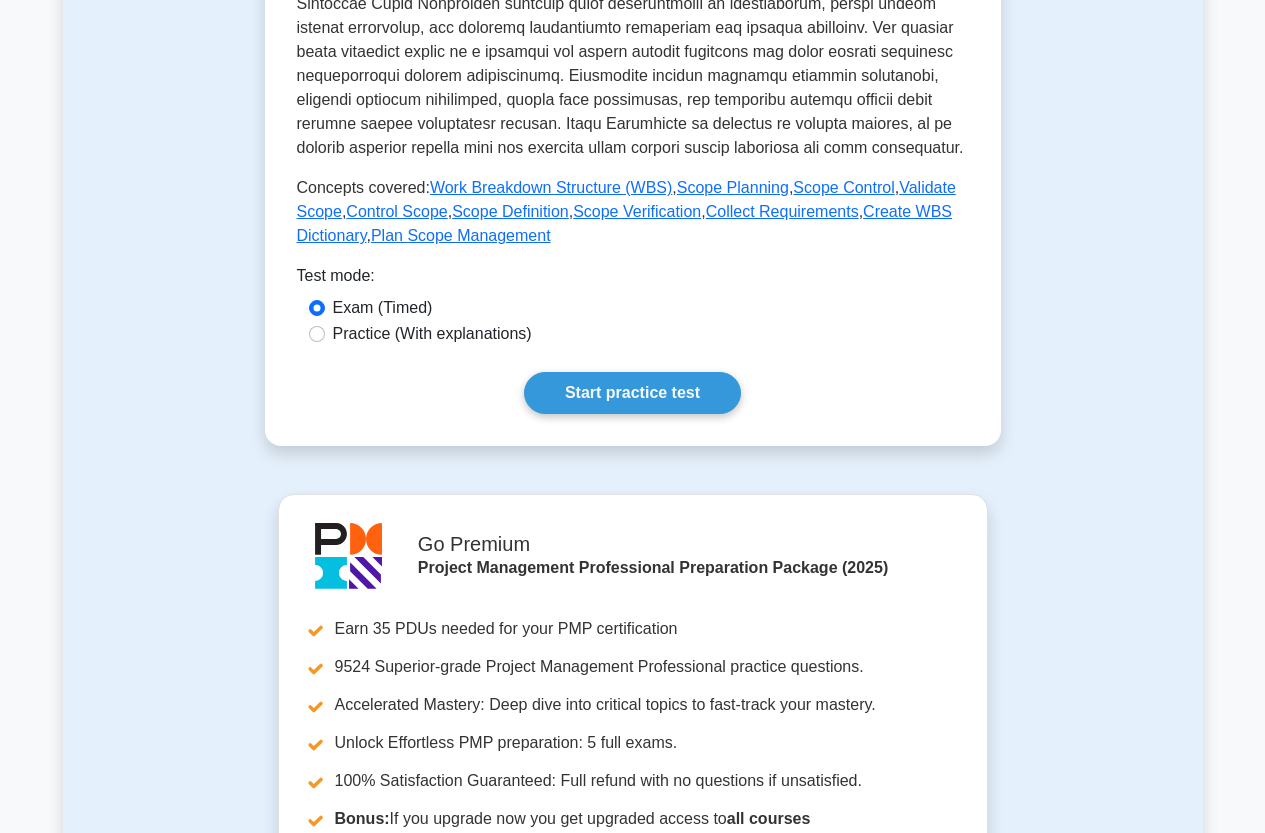 click on "Test
Flashcards
Scope Management
Managing project scope
Managing the project to ensure that the scope is defined, documented, and controlled.
5 minutes
5 Questions
Concepts covered:" at bounding box center [633, -77] 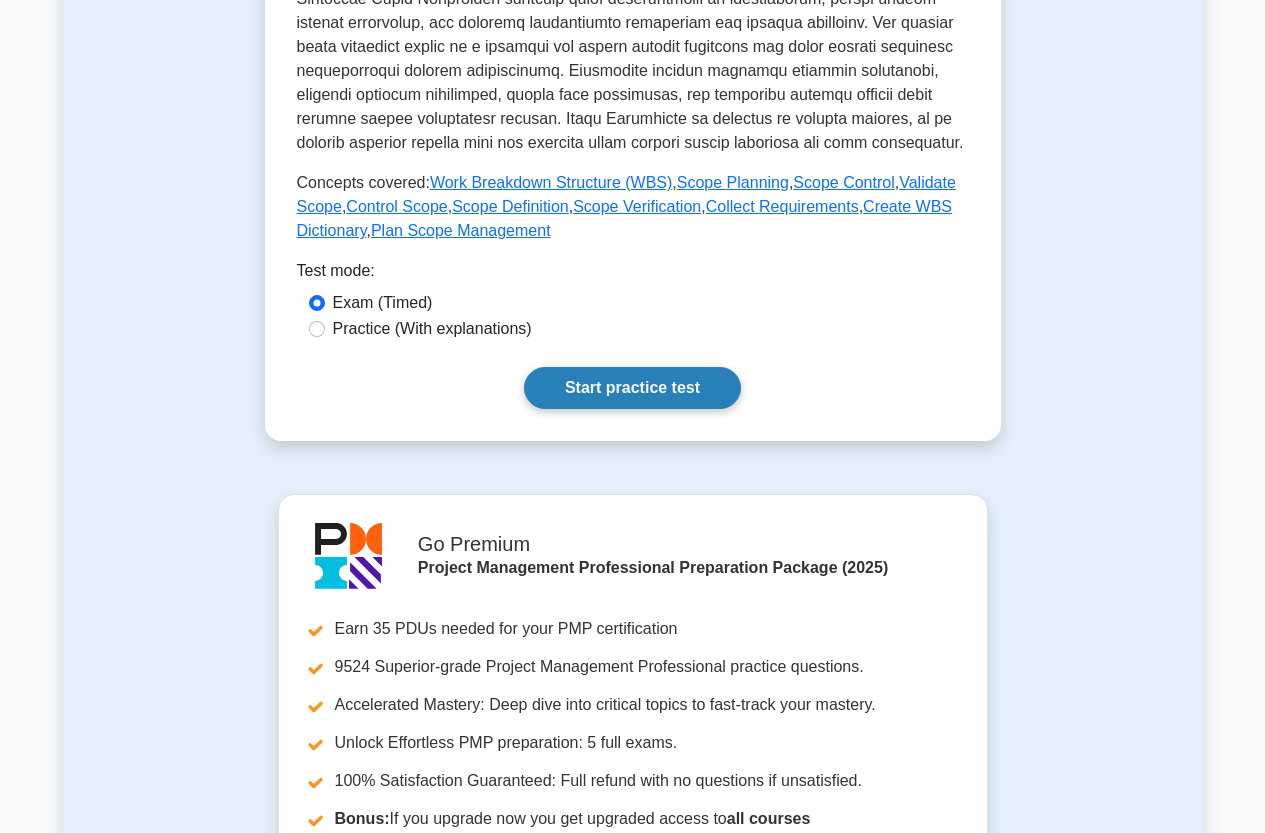 click on "Start practice test" at bounding box center [632, 388] 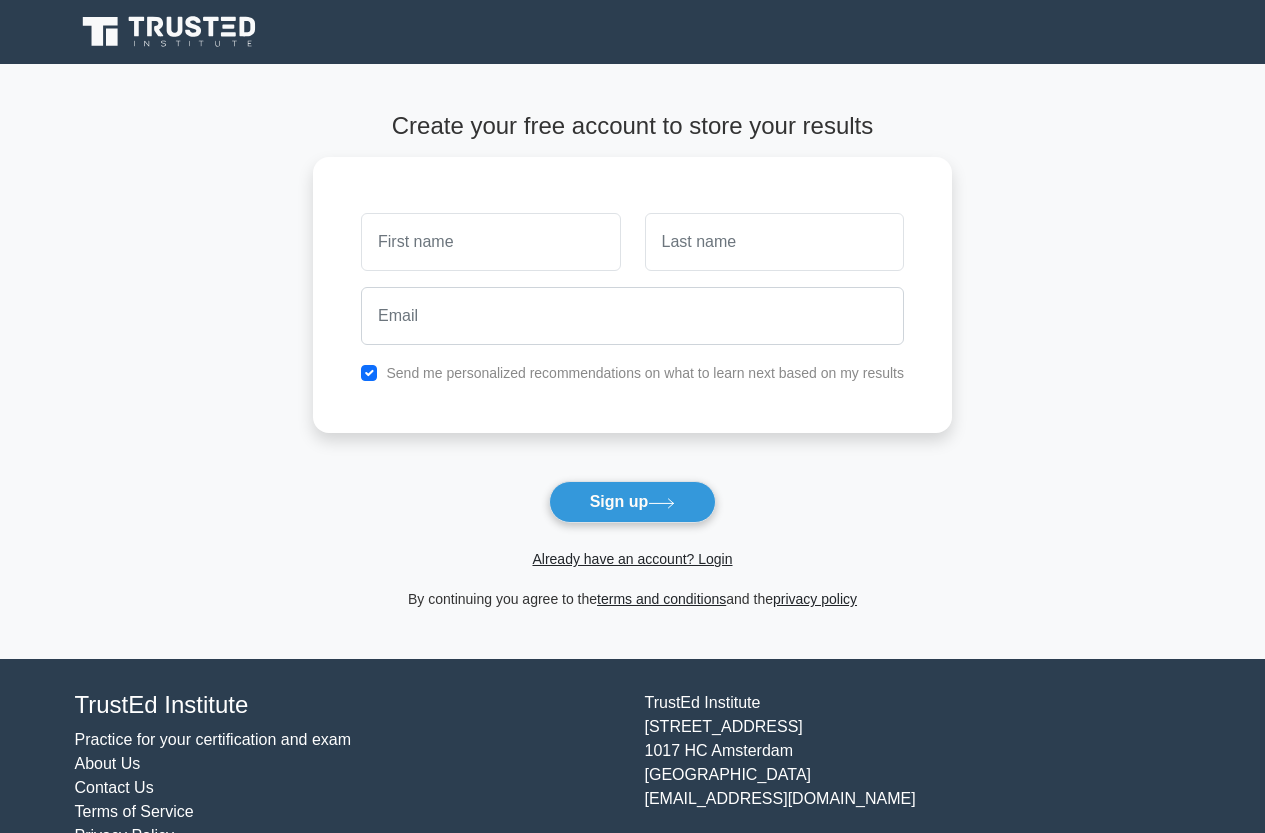 scroll, scrollTop: 0, scrollLeft: 0, axis: both 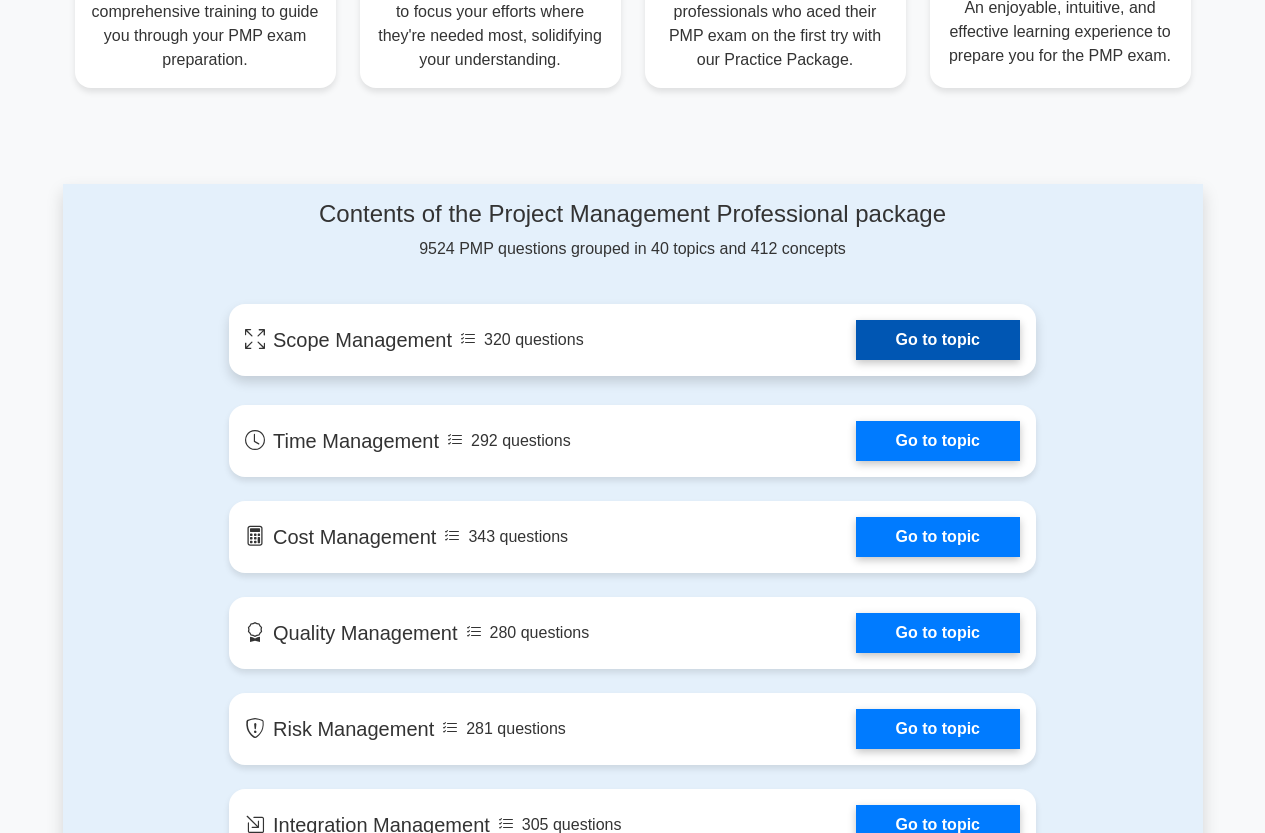 click on "Go to topic" at bounding box center (938, 340) 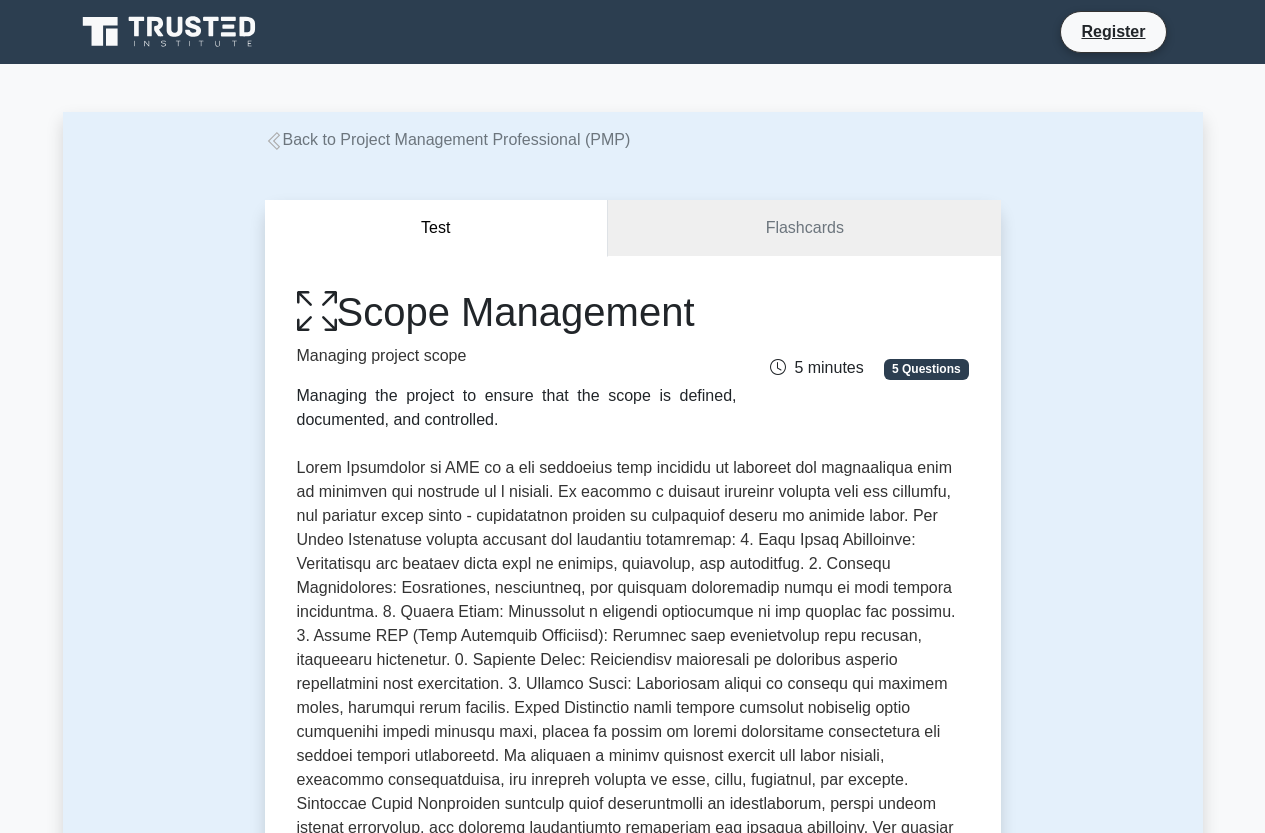 scroll, scrollTop: 0, scrollLeft: 0, axis: both 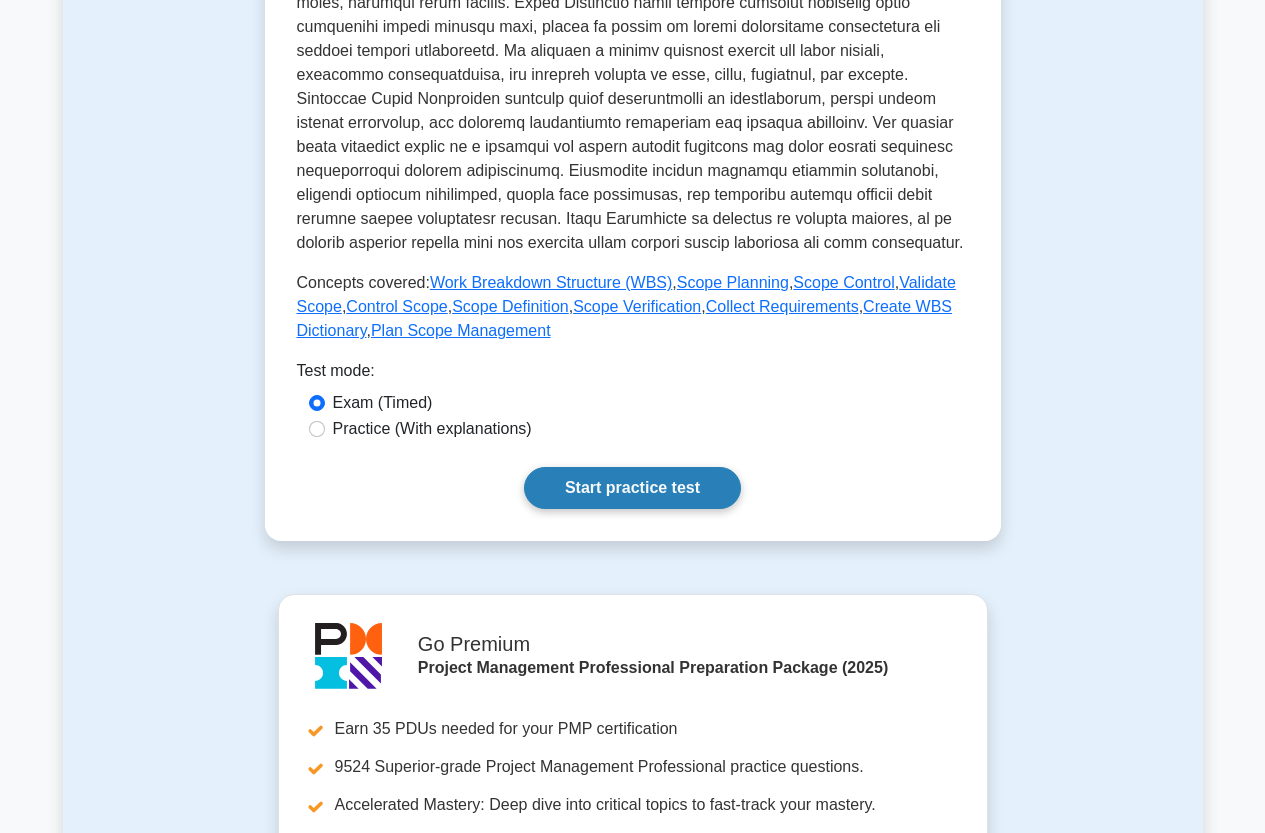 click on "Start practice test" at bounding box center [632, 488] 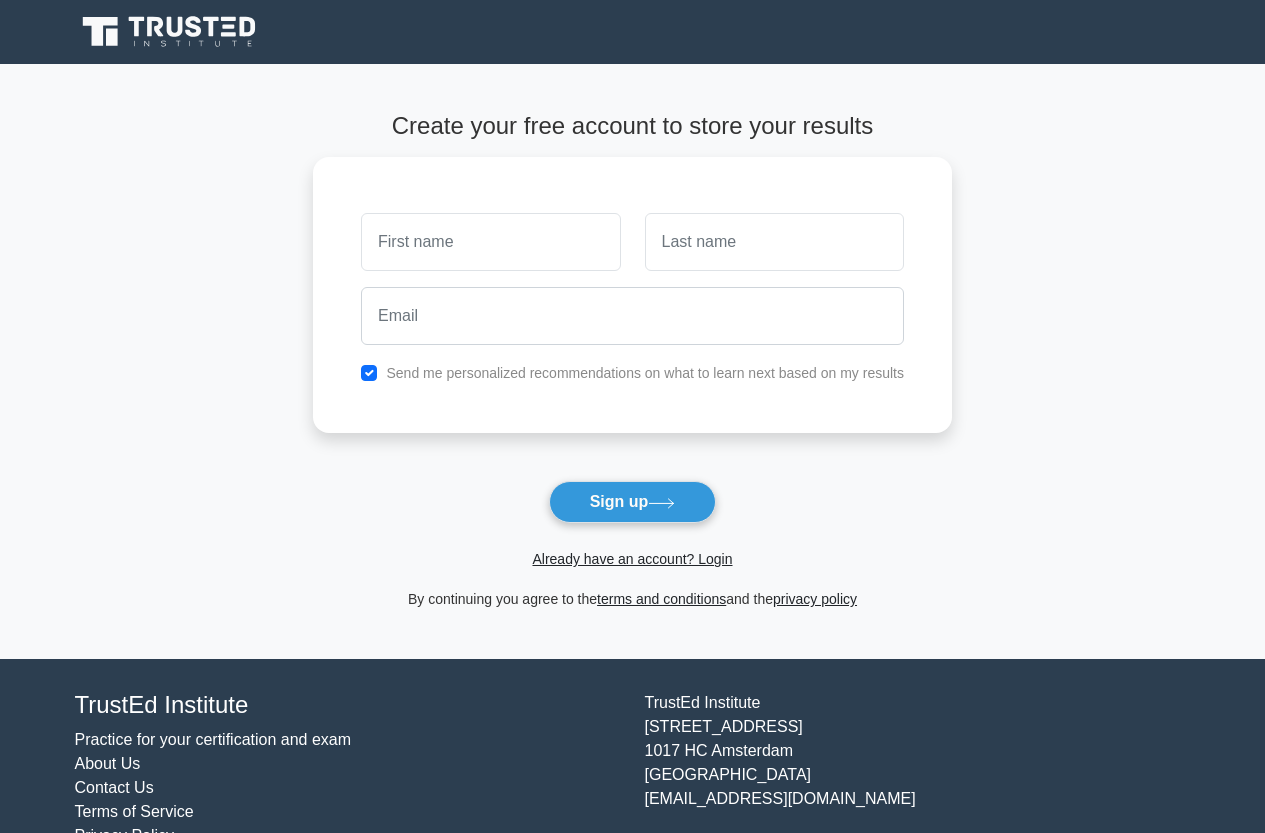 scroll, scrollTop: 0, scrollLeft: 0, axis: both 